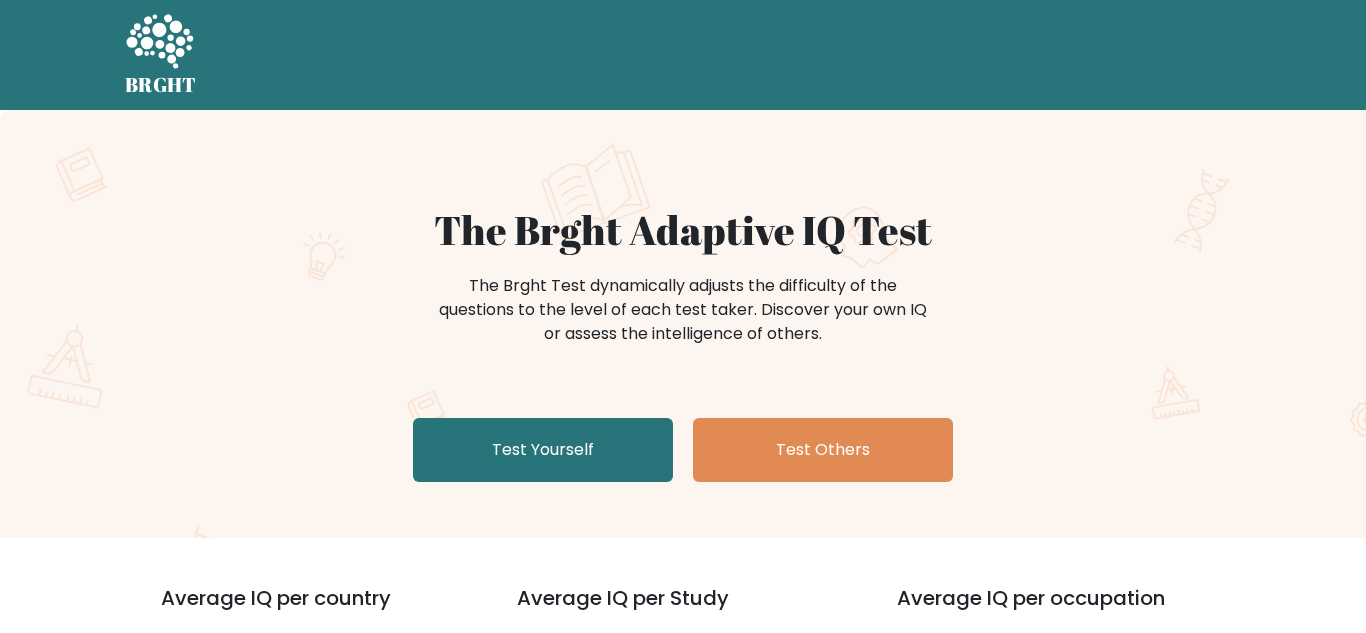 scroll, scrollTop: 0, scrollLeft: 0, axis: both 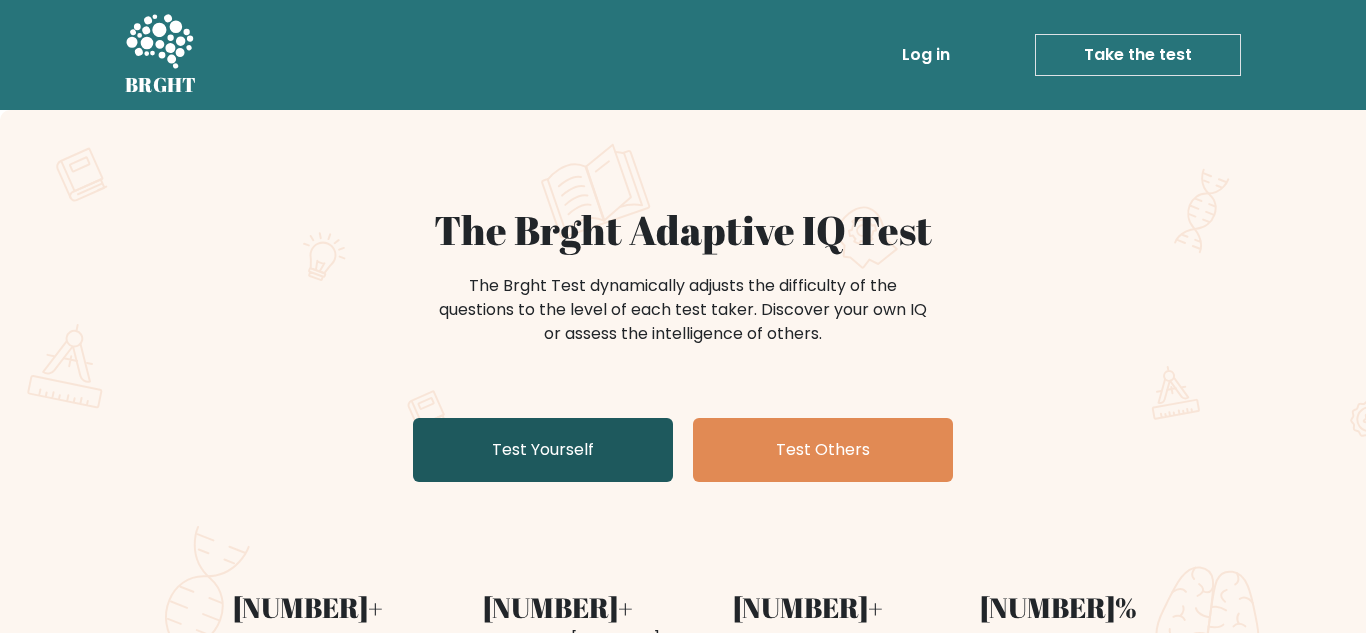 click on "Test Yourself" at bounding box center [543, 450] 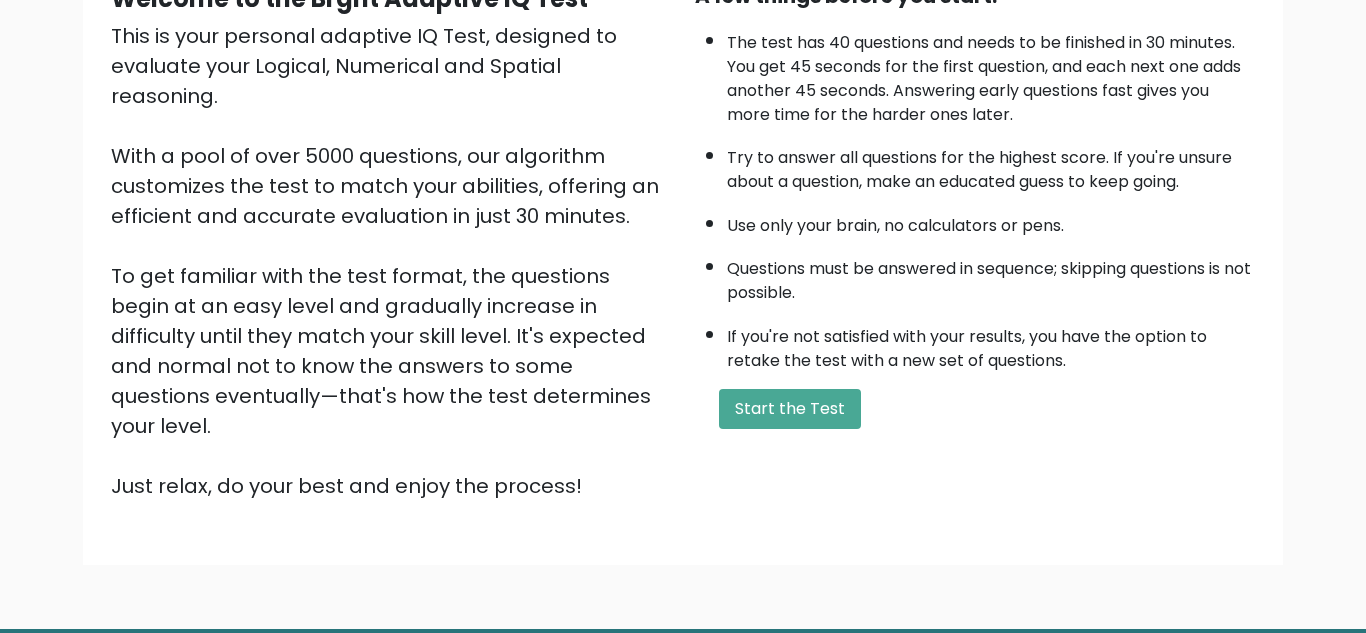 scroll, scrollTop: 228, scrollLeft: 0, axis: vertical 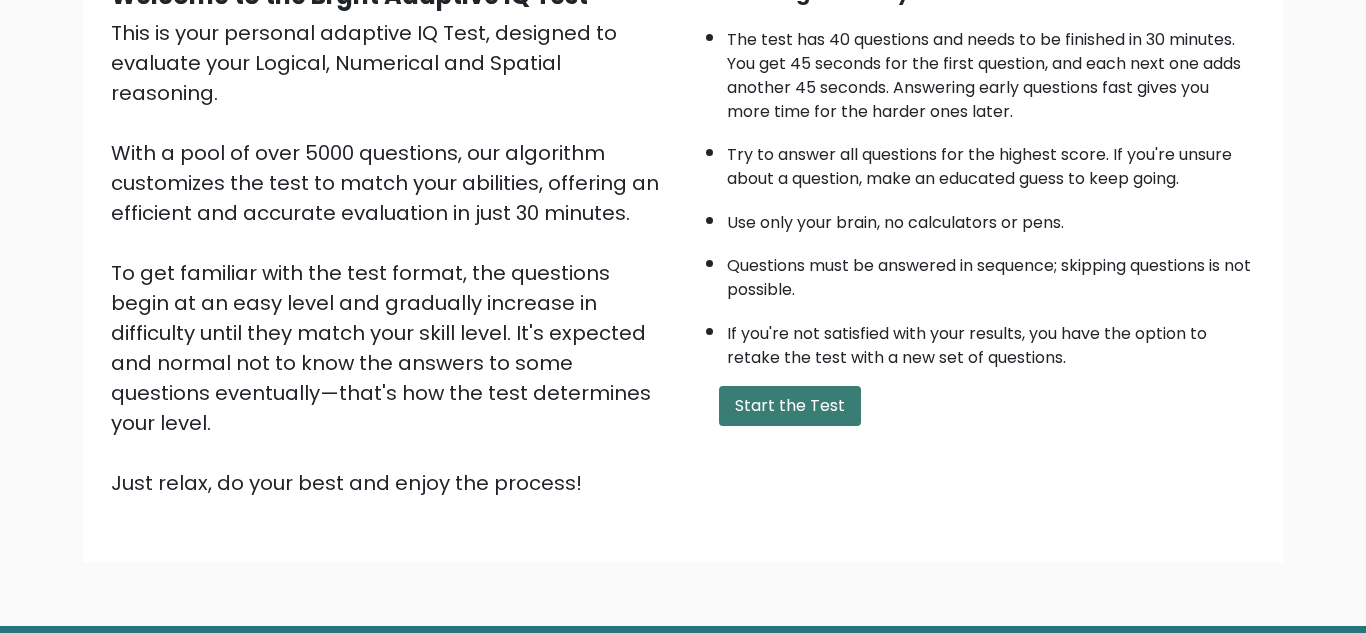 click on "Start the Test" at bounding box center [790, 406] 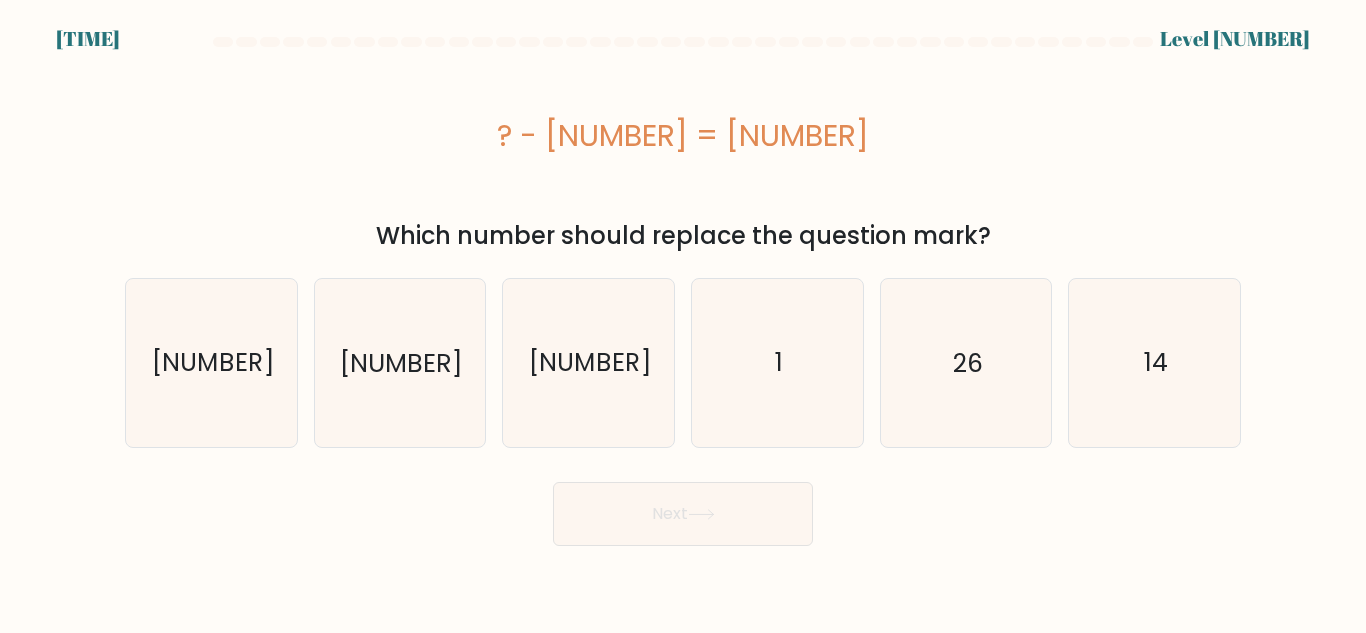 scroll, scrollTop: 0, scrollLeft: 0, axis: both 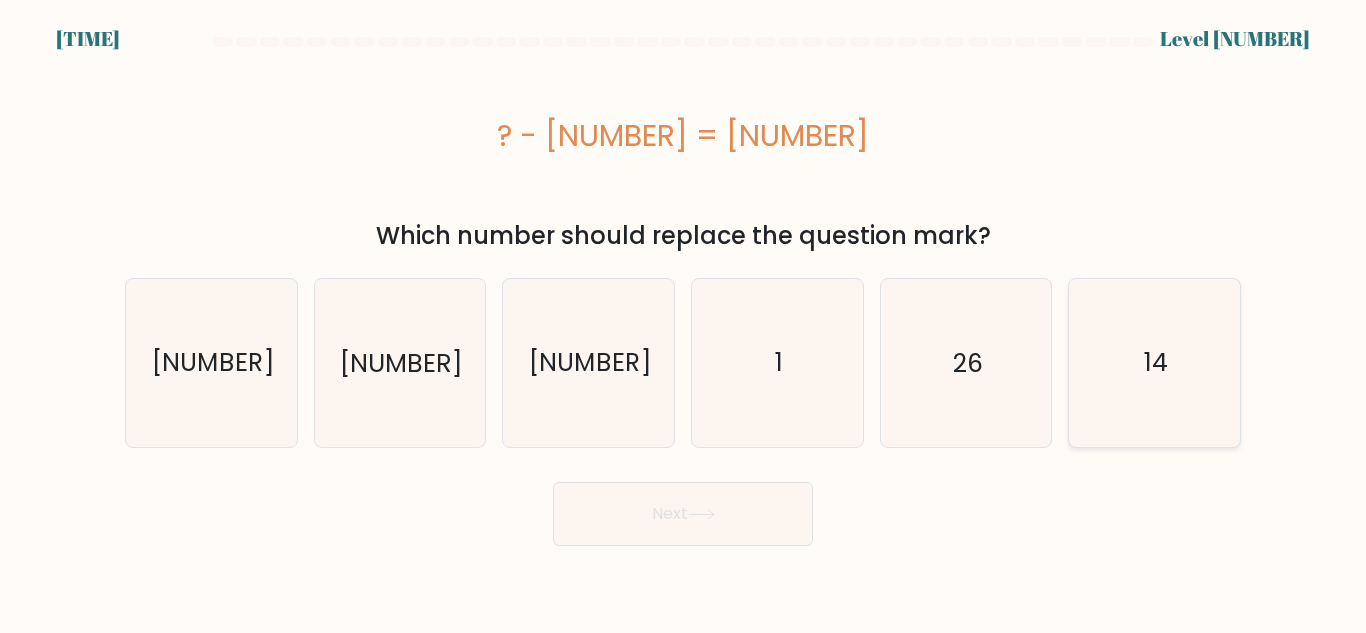 click on "14" at bounding box center [1154, 362] 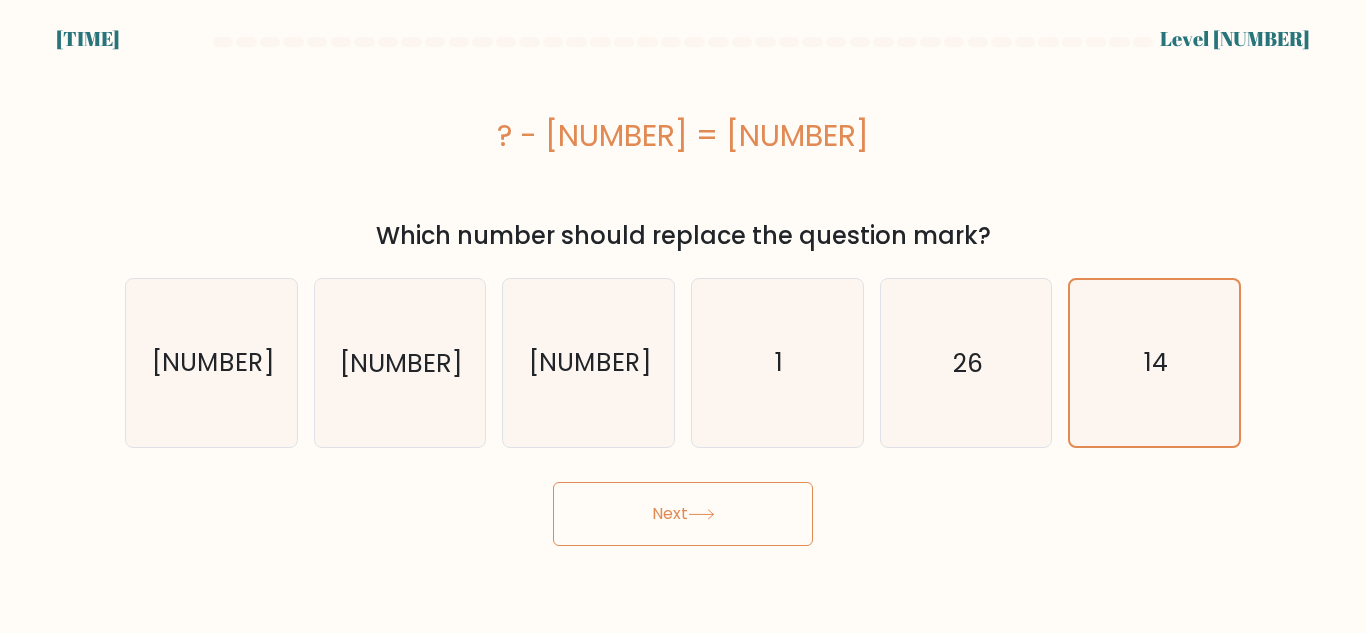 click on "Next" at bounding box center [683, 514] 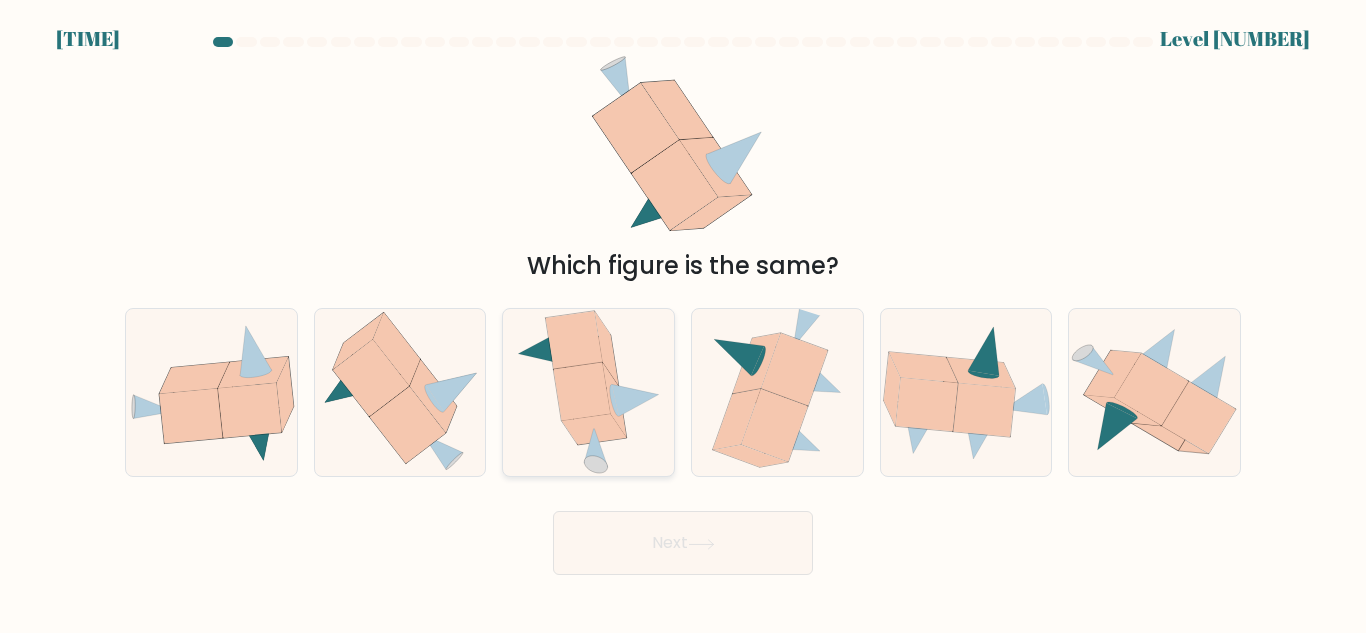 click at bounding box center (589, 392) 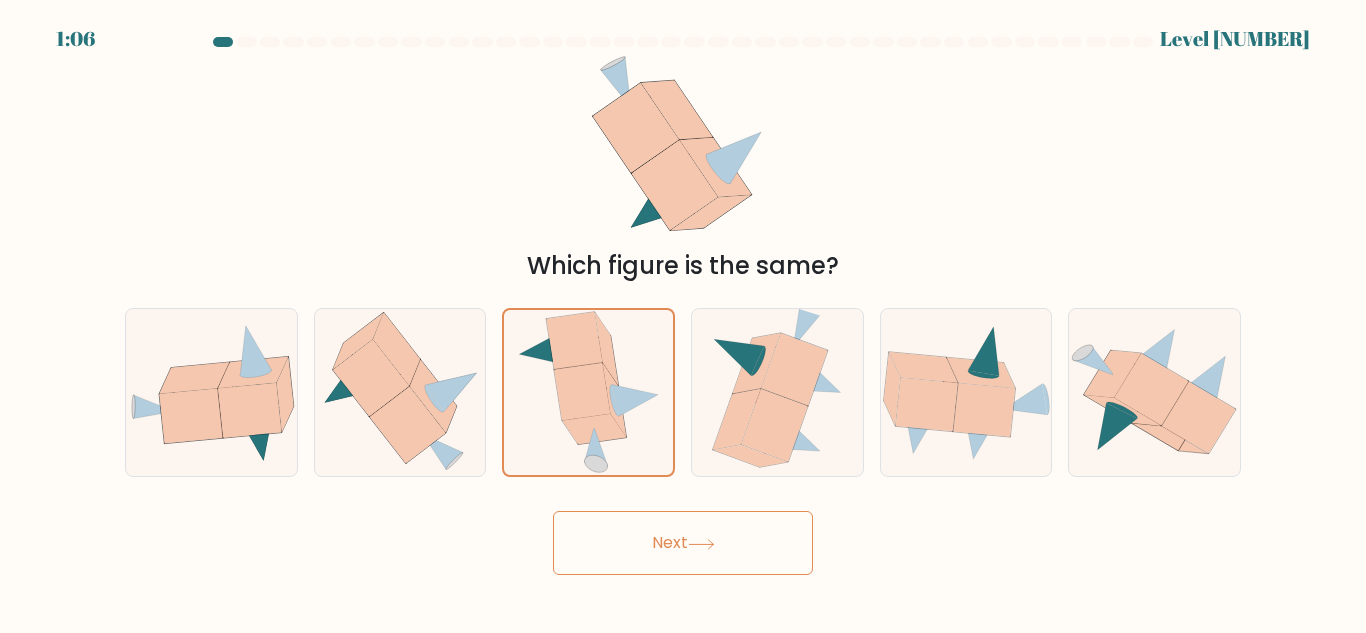 click on "Next" at bounding box center [683, 543] 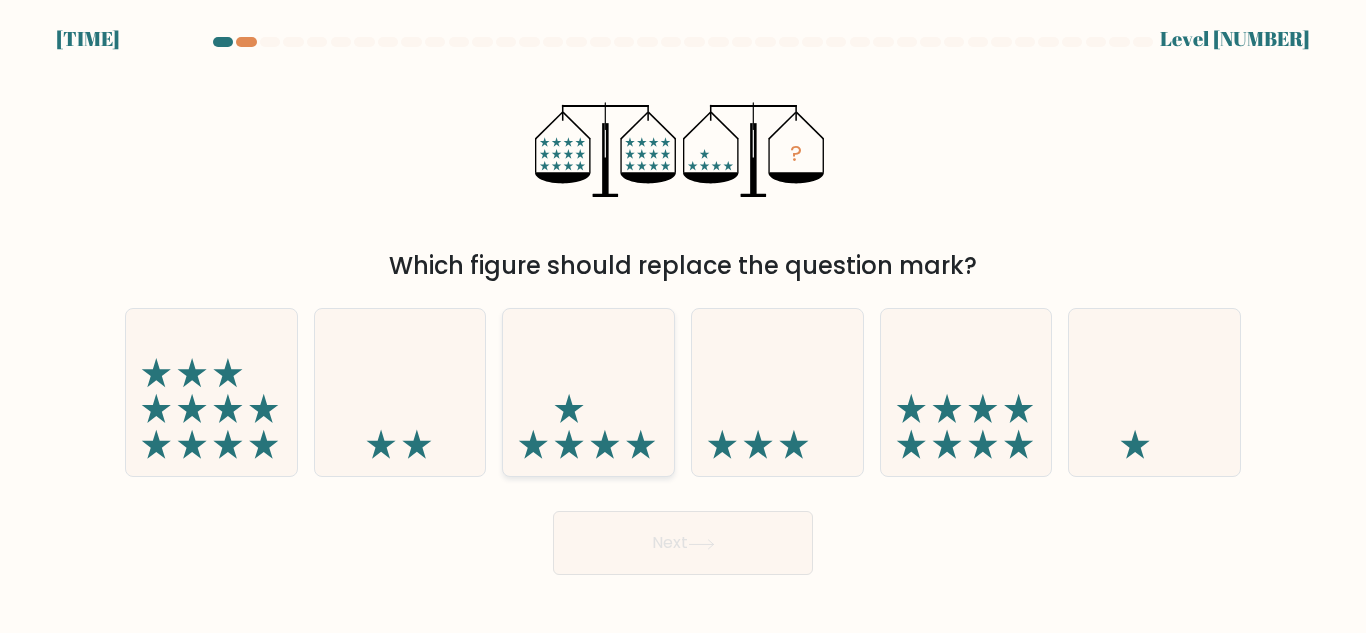 click at bounding box center (588, 392) 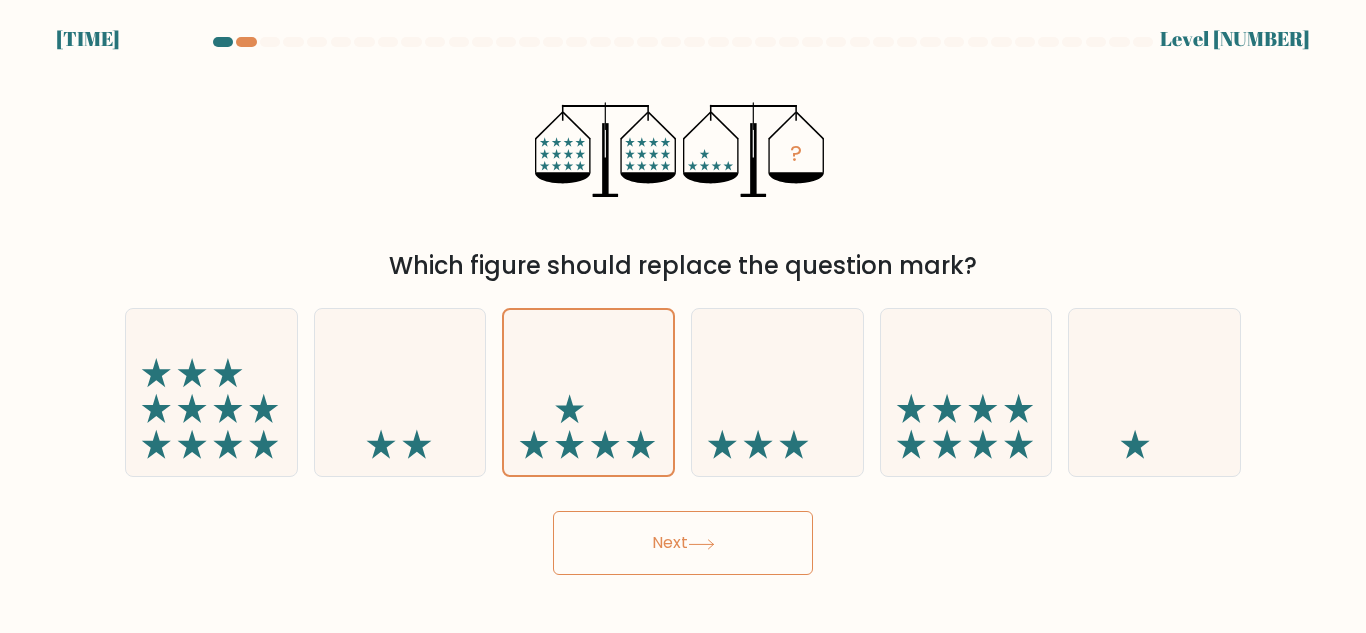 click on "Next" at bounding box center (683, 543) 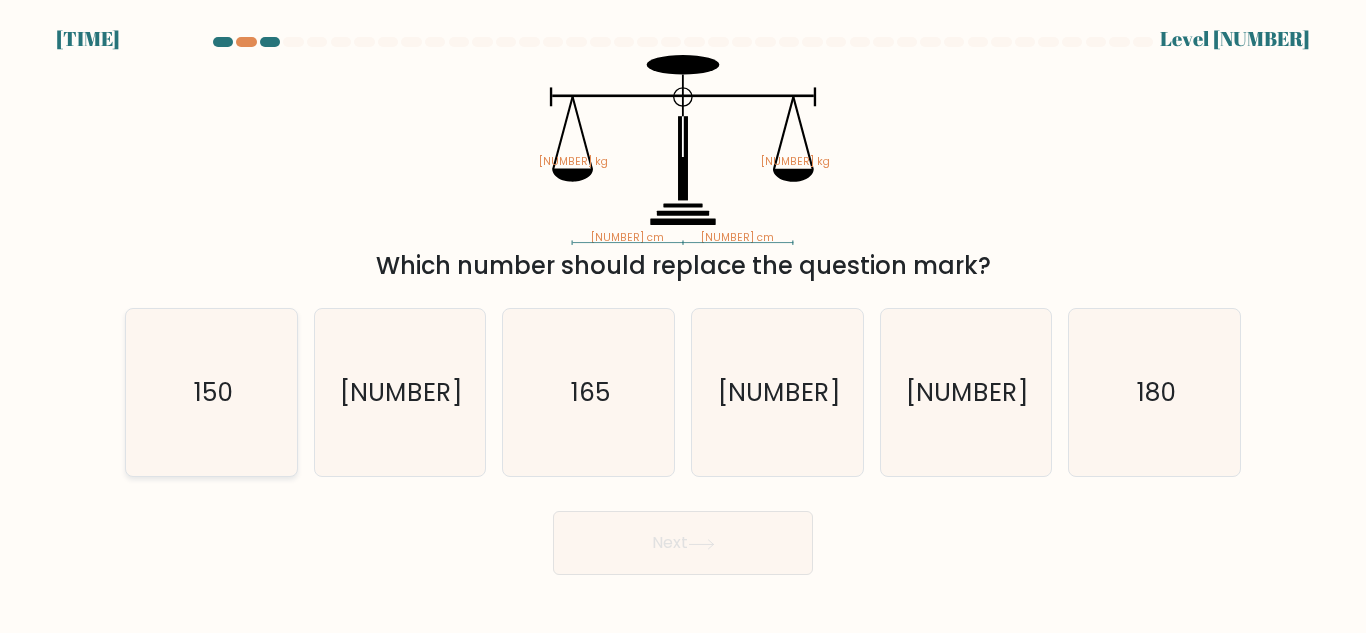 click on "150" at bounding box center (211, 392) 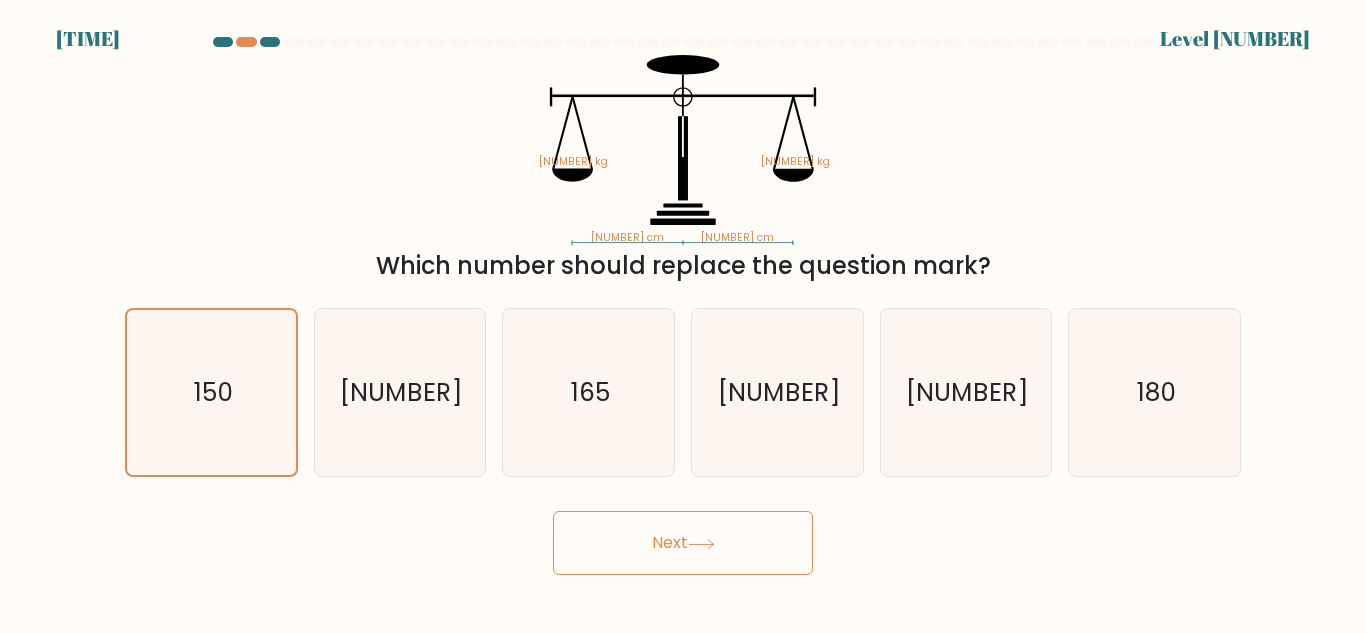 click on "Next" at bounding box center (683, 543) 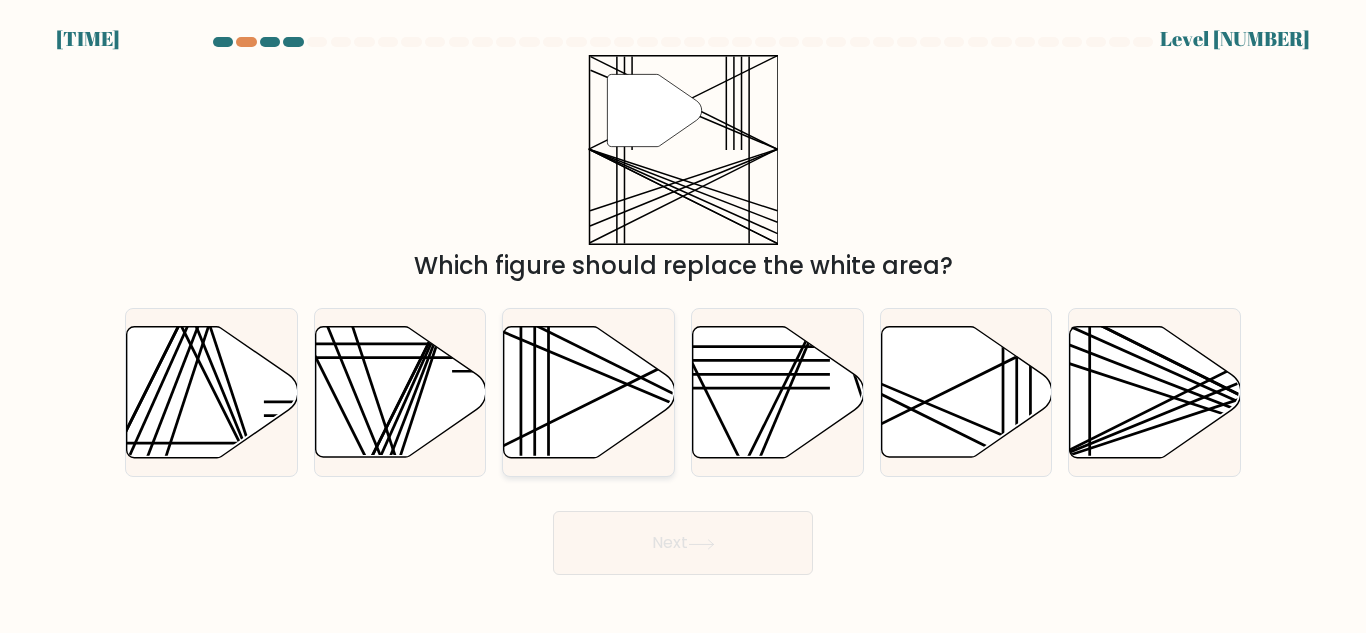 click at bounding box center (589, 392) 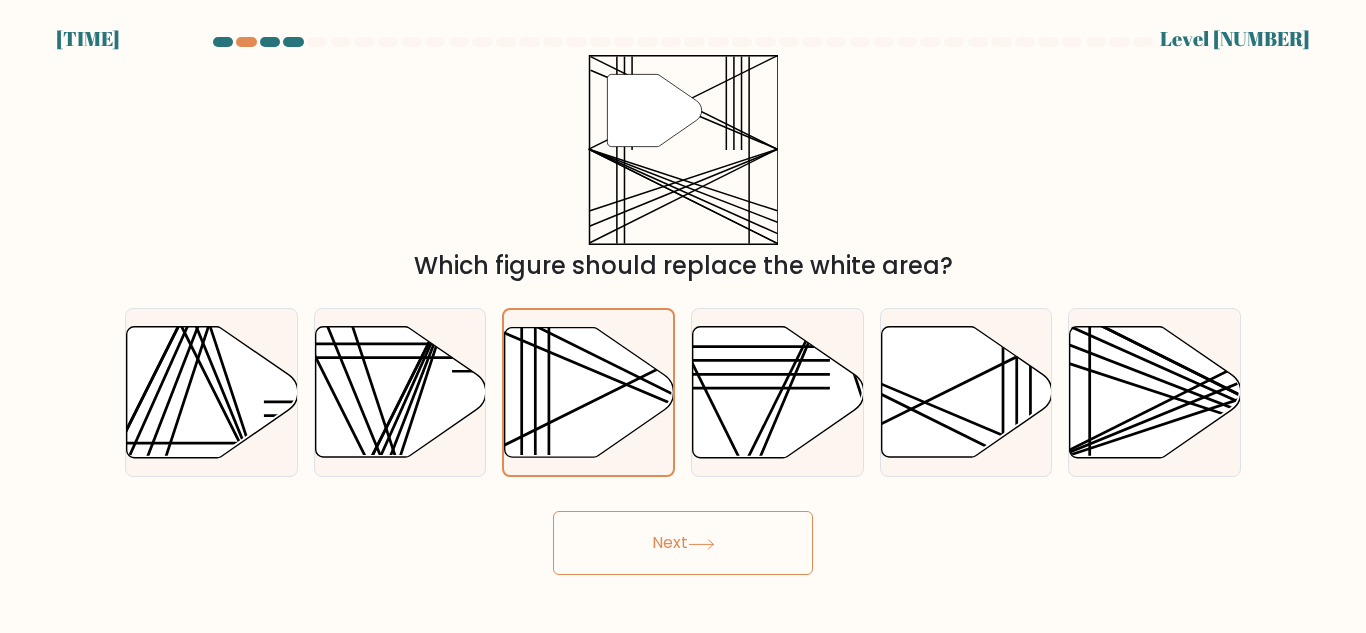 click on "Next" at bounding box center [683, 543] 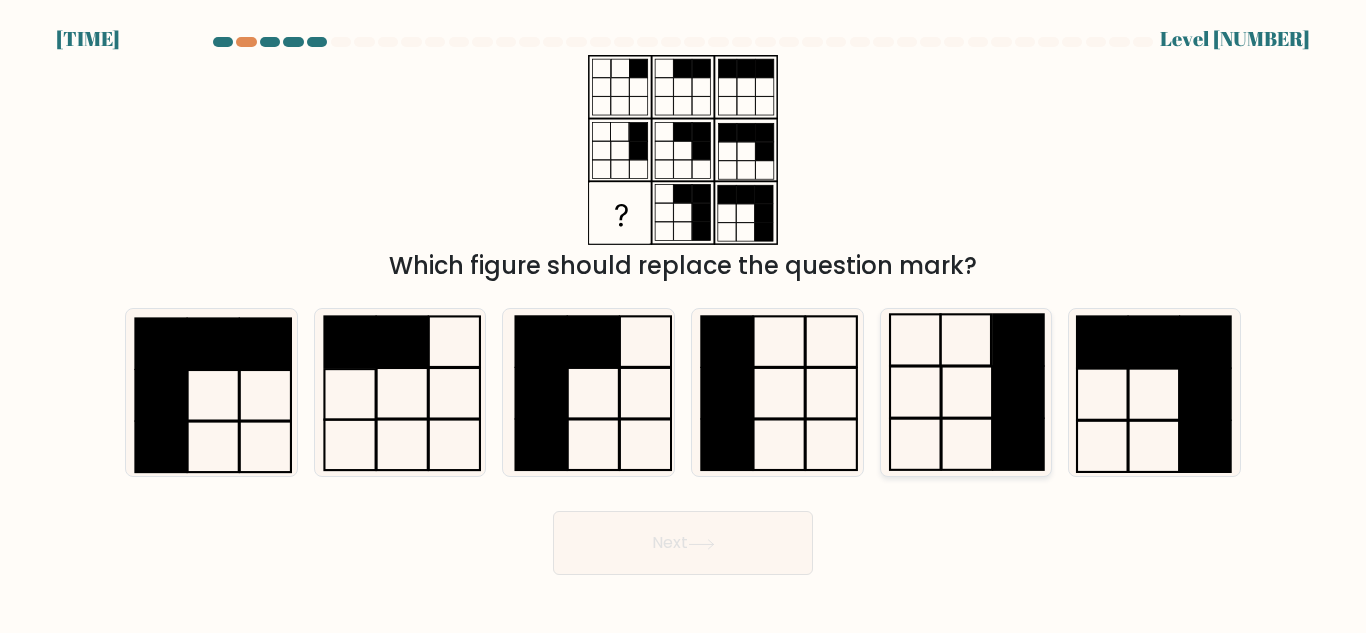 click at bounding box center [965, 392] 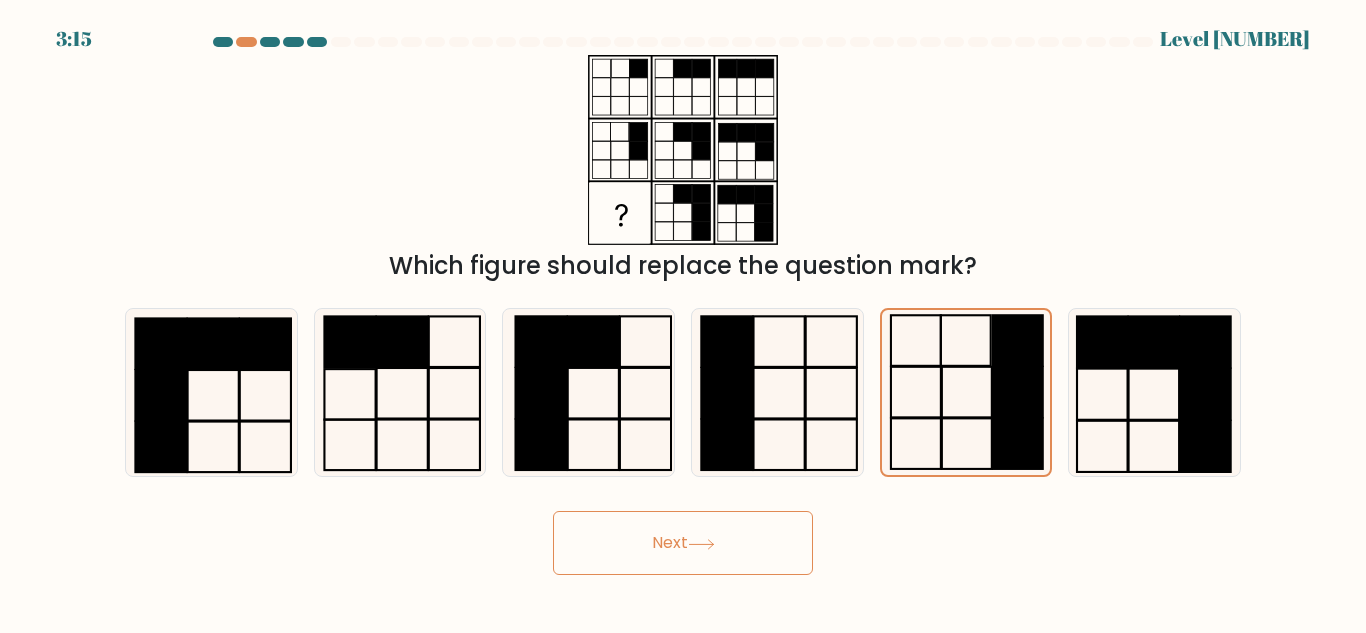 click on "Next" at bounding box center [683, 543] 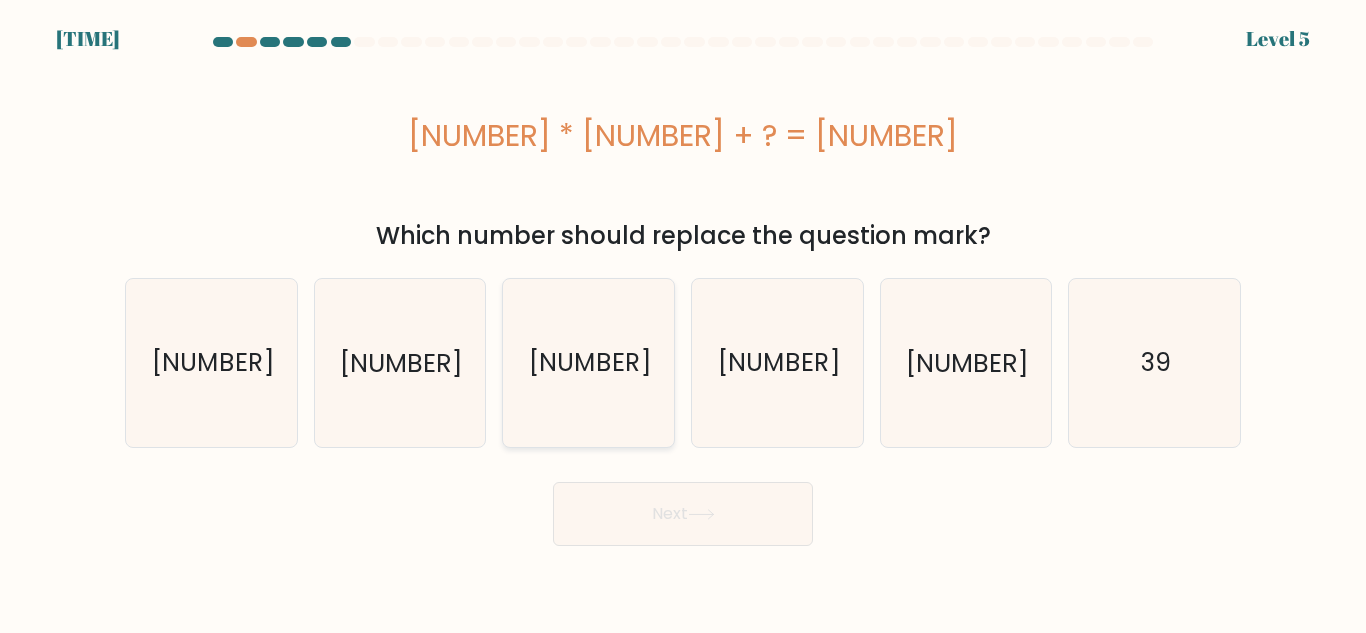 click on "42" at bounding box center [588, 362] 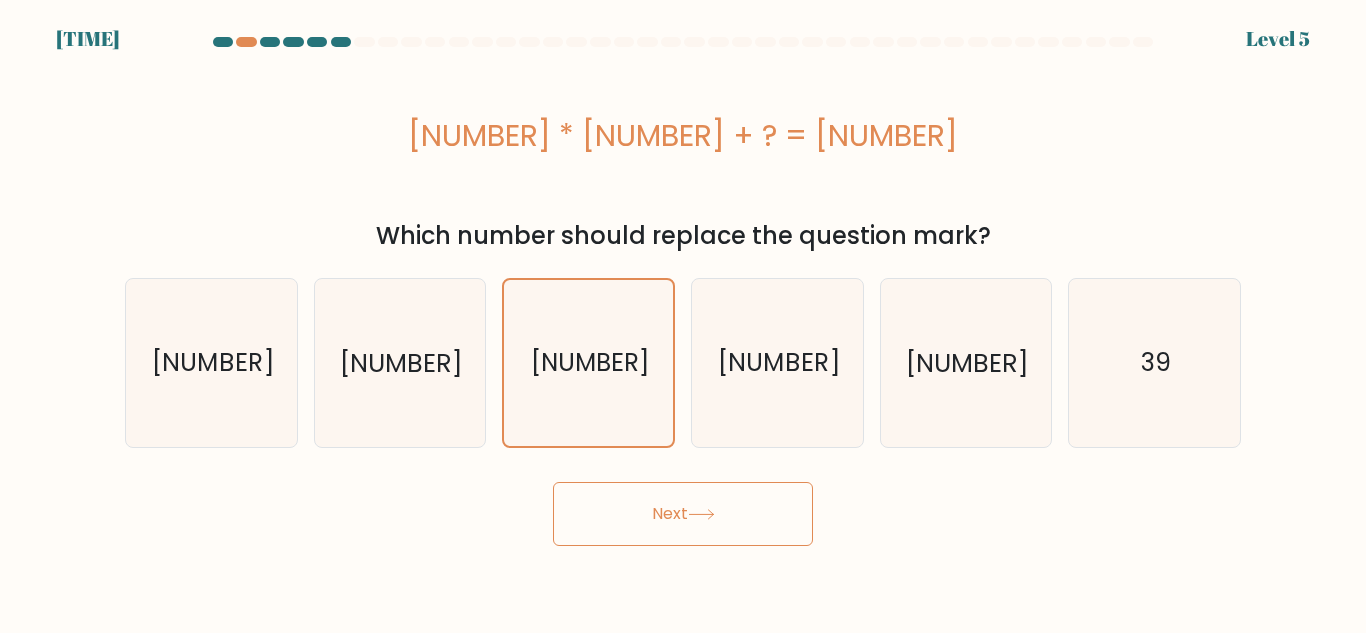 click on "Next" at bounding box center (683, 514) 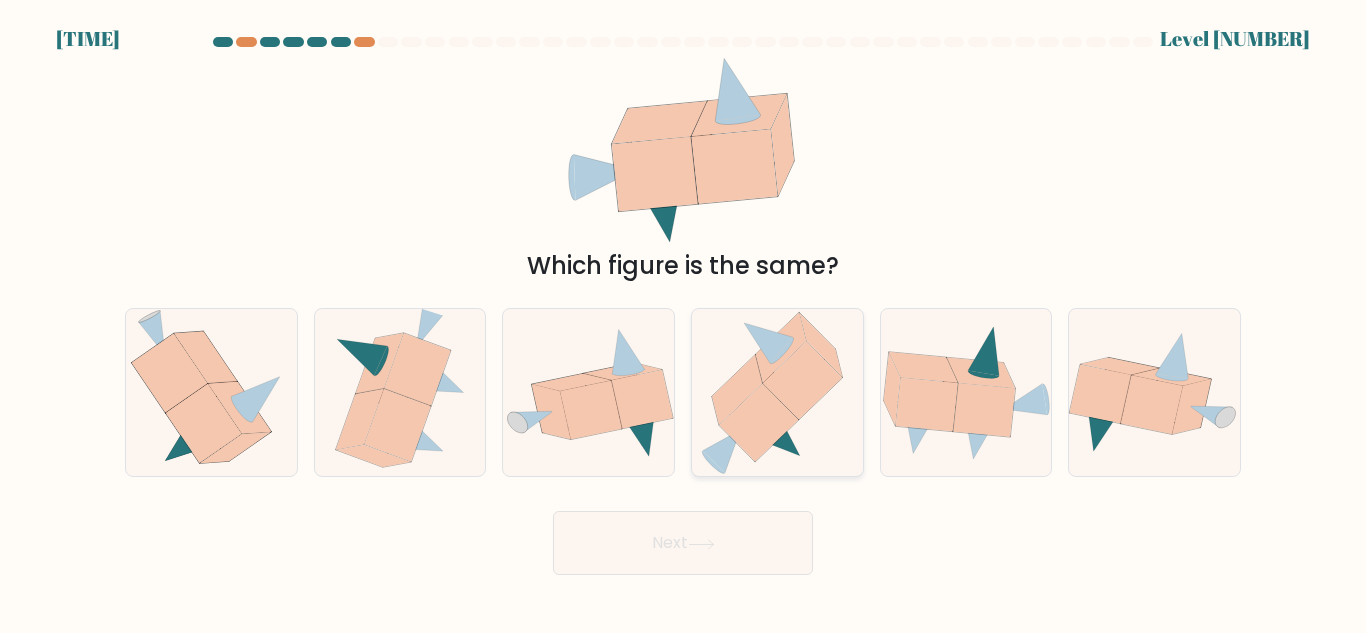 click at bounding box center (777, 392) 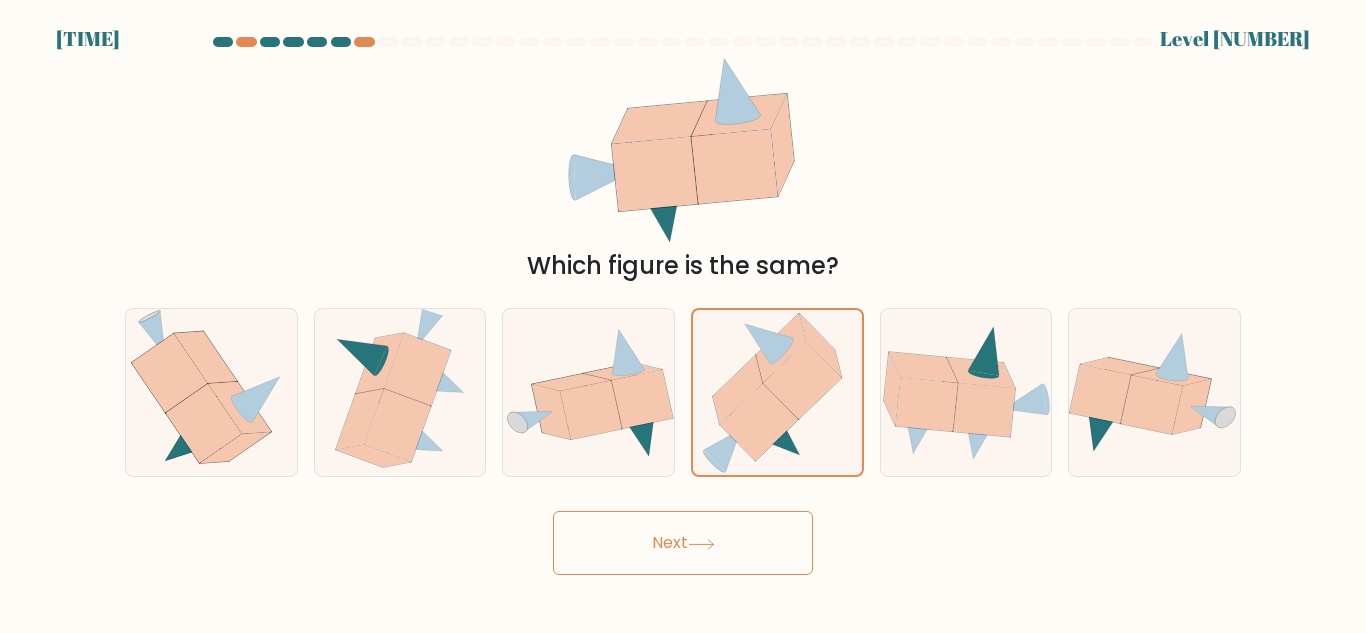 click on "Next" at bounding box center [683, 543] 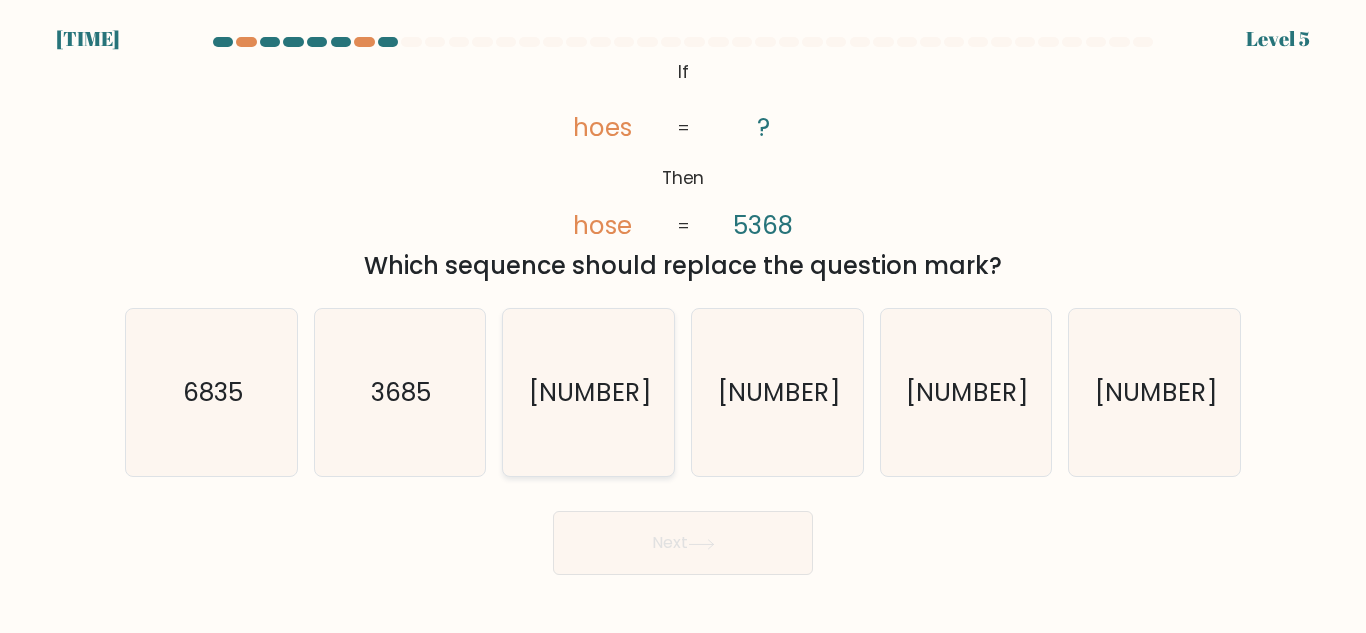 click on "5386" at bounding box center [588, 392] 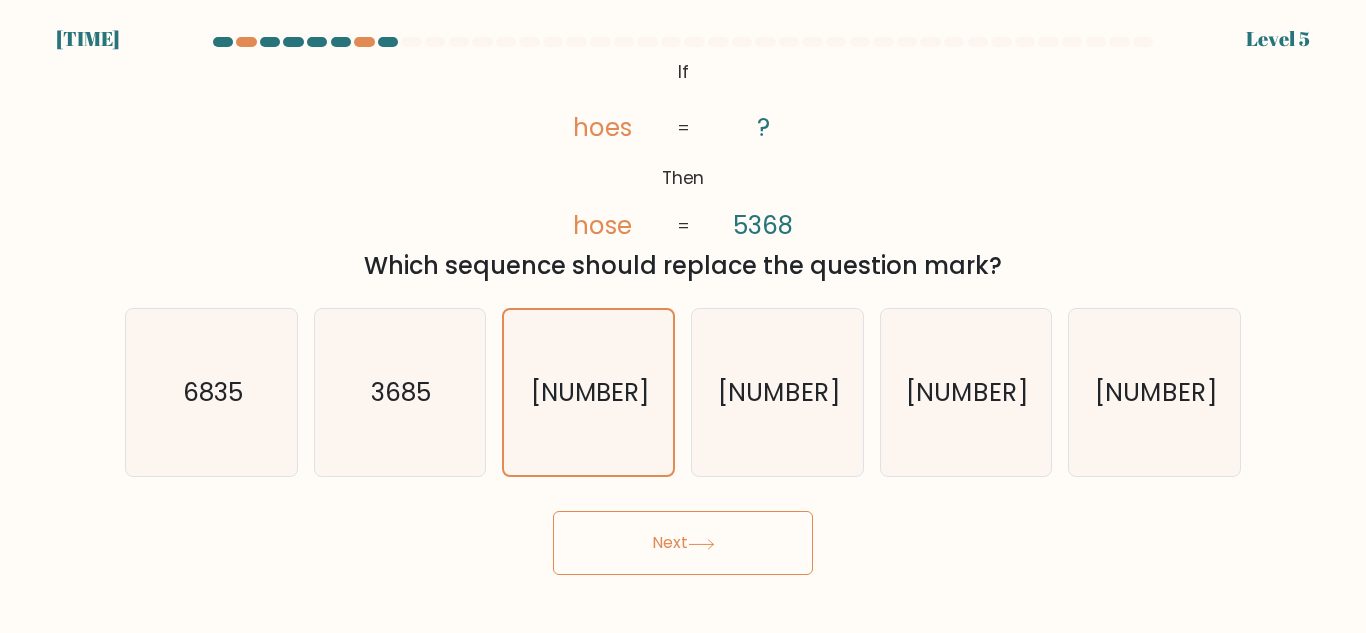 click on "Next" at bounding box center [683, 543] 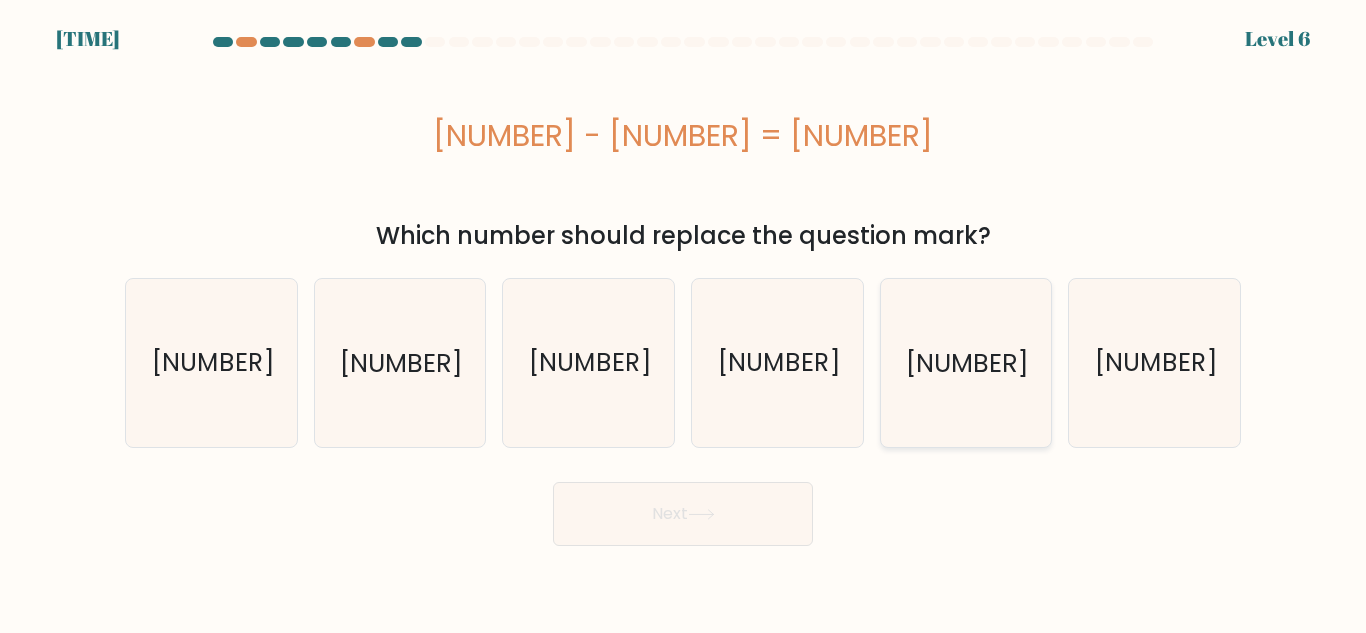 click on "45" at bounding box center [965, 362] 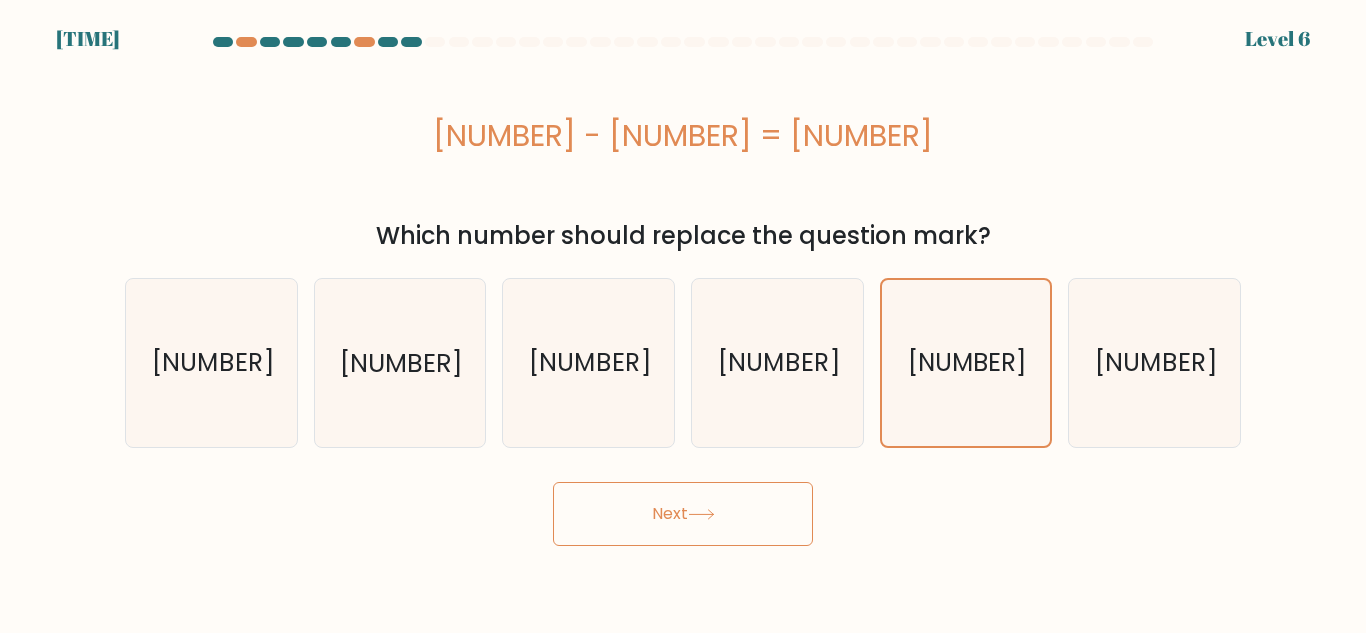 click on "Next" at bounding box center [683, 514] 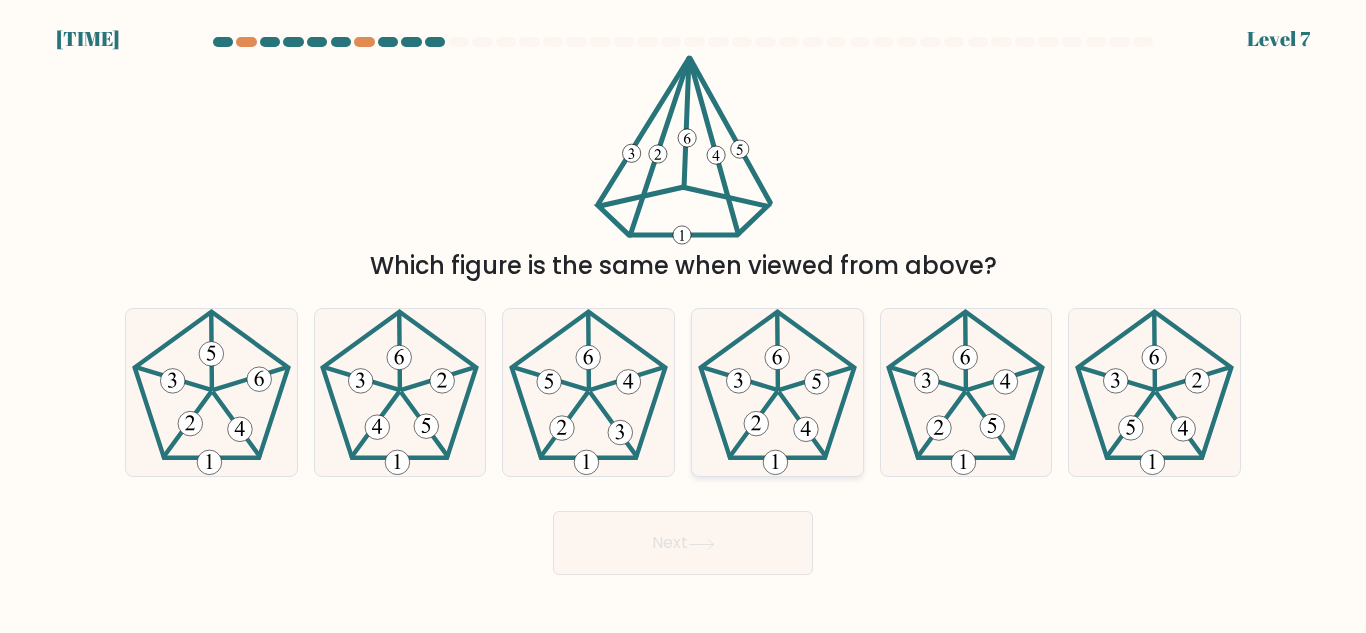 click at bounding box center (777, 392) 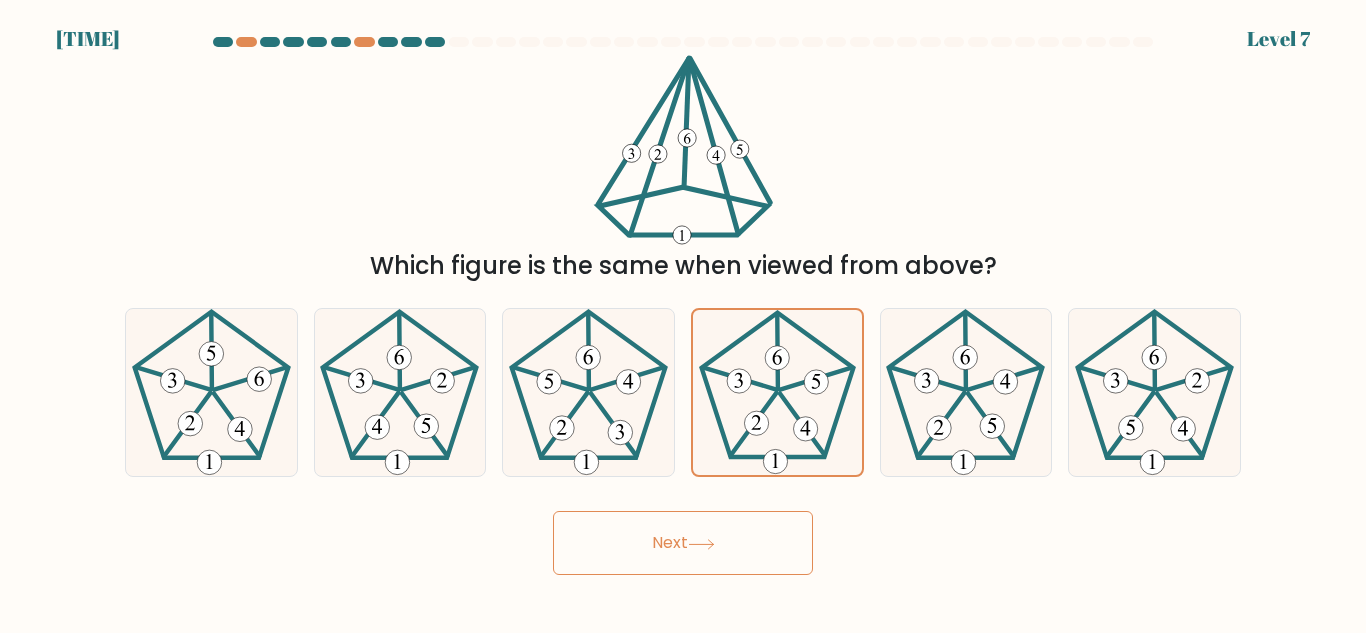 click on "Next" at bounding box center (683, 543) 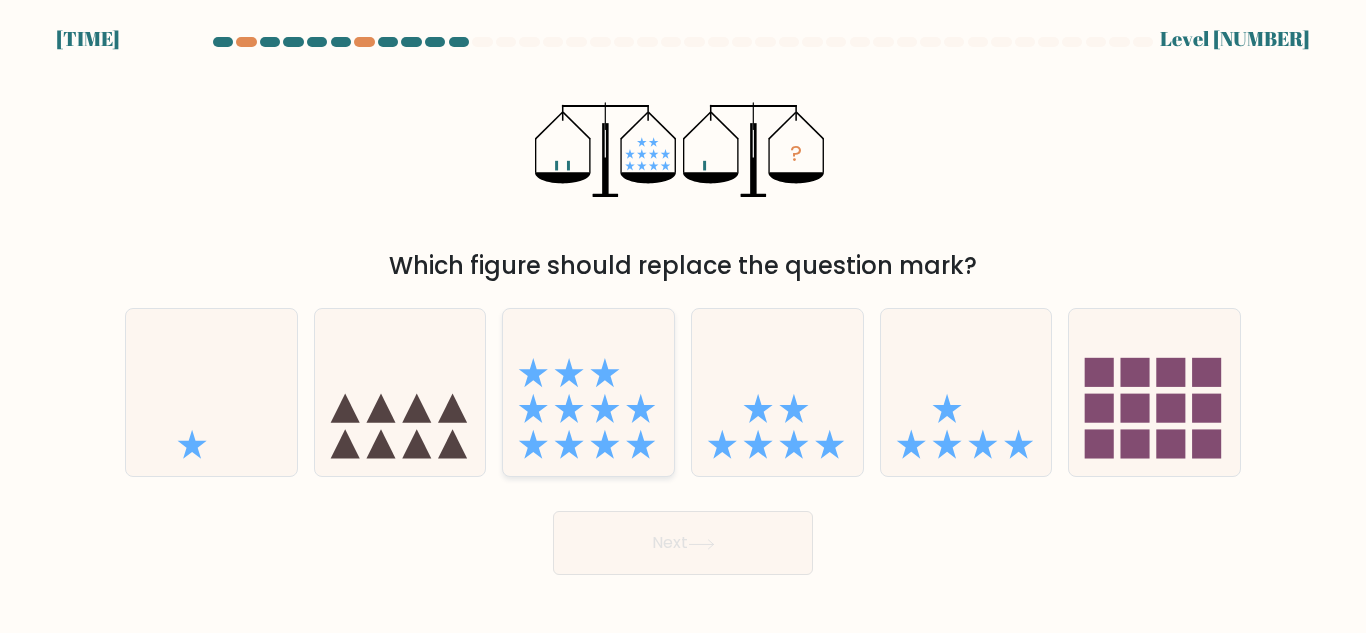click at bounding box center (588, 392) 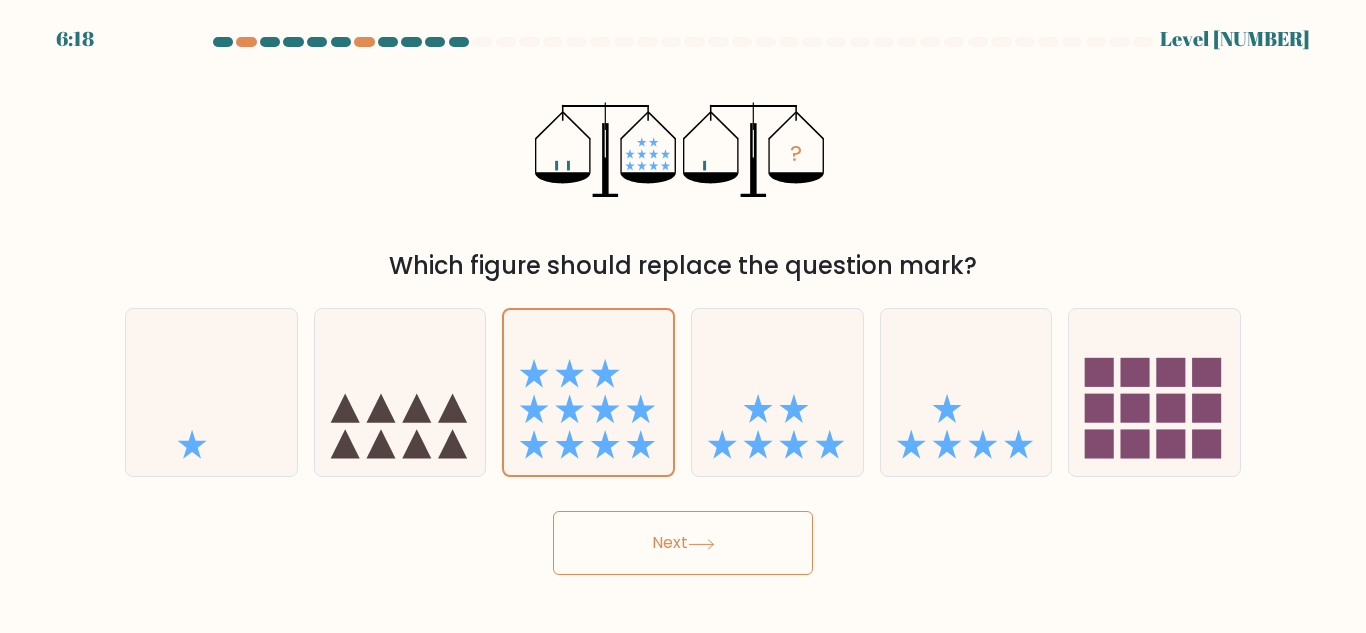 click on "Next" at bounding box center [683, 543] 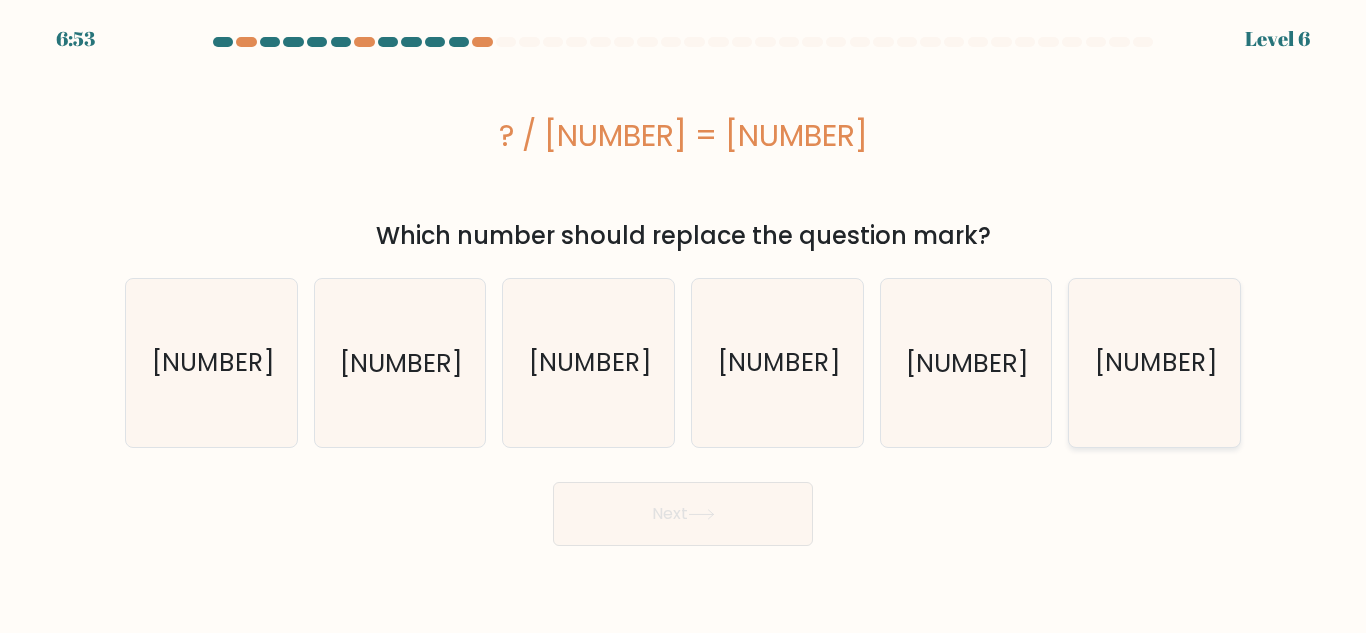 click on "32" at bounding box center [1154, 362] 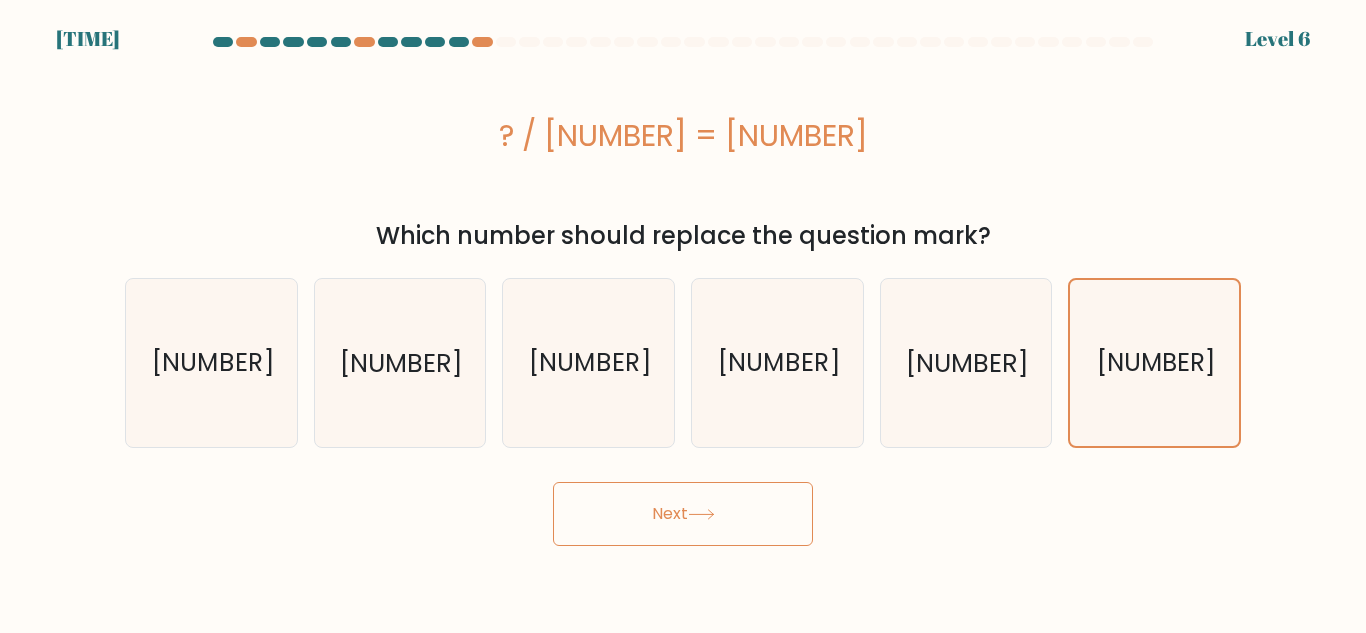 click on "Next" at bounding box center (683, 514) 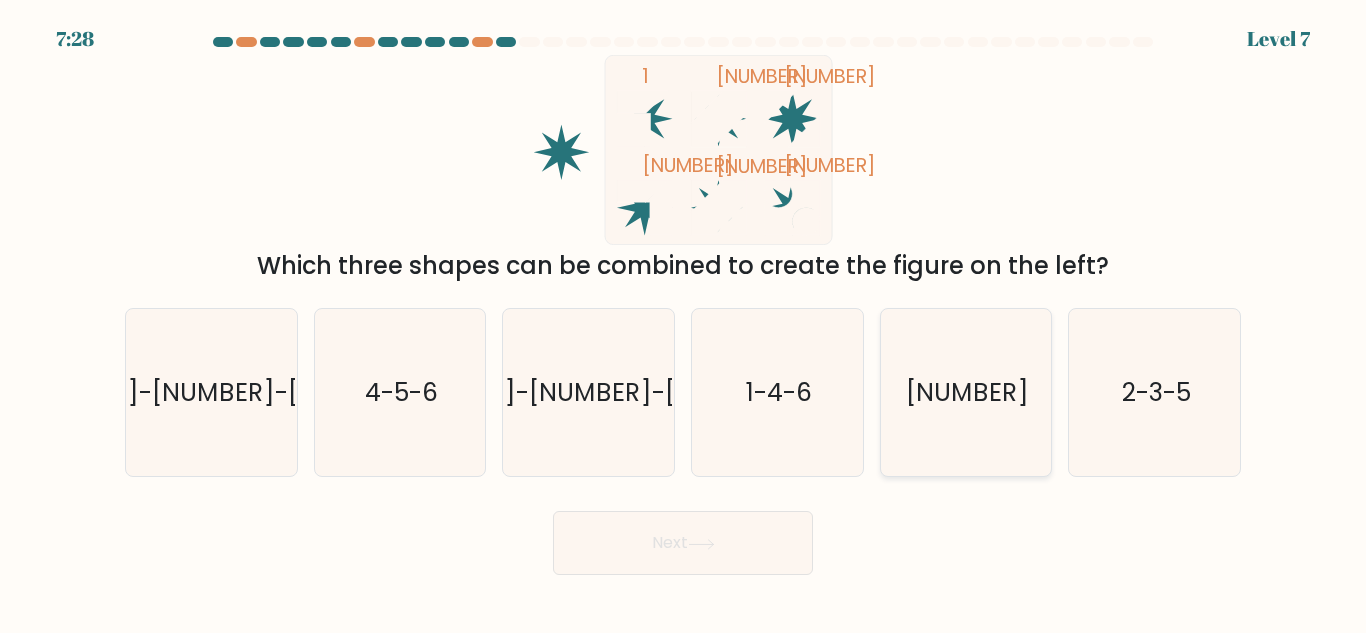 click on "3-4-6" at bounding box center (965, 392) 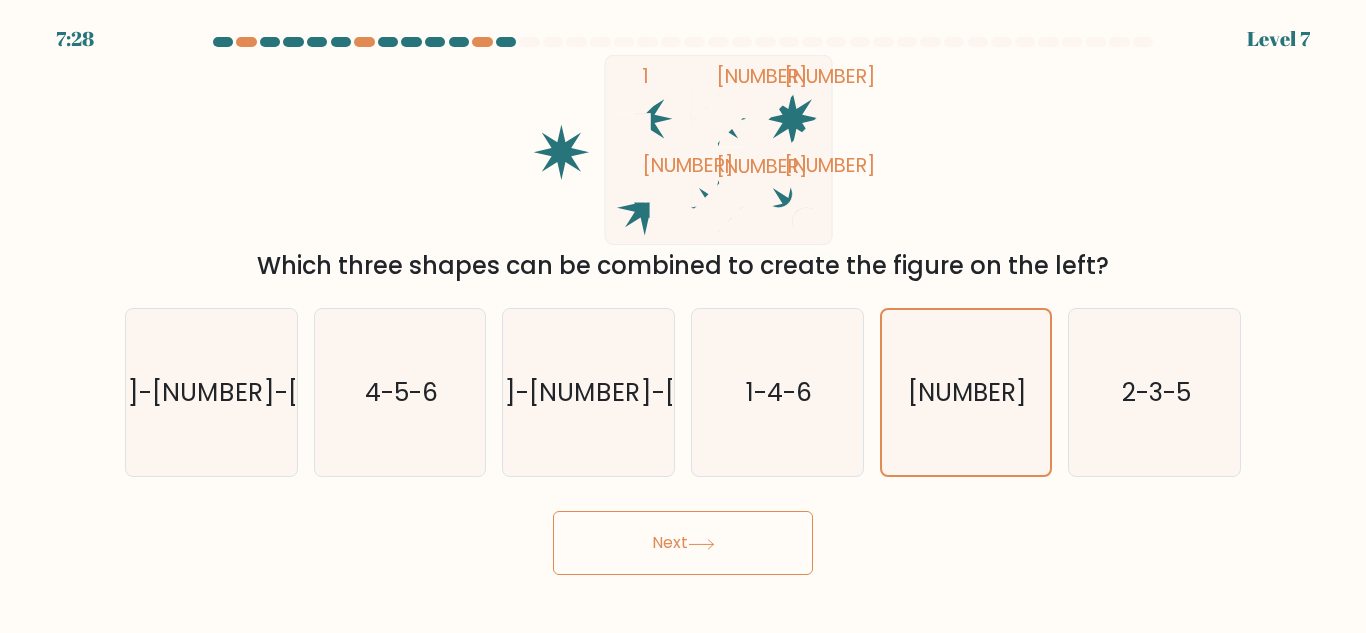 click on "Next" at bounding box center (683, 543) 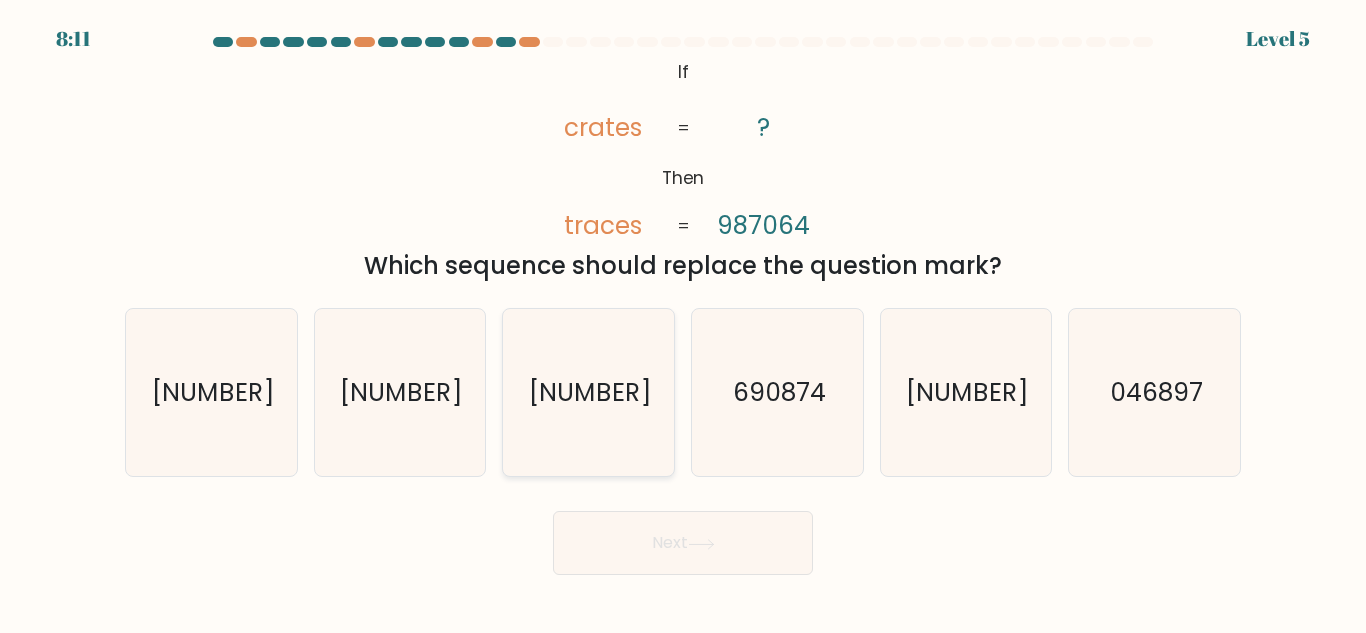 click on "907468" at bounding box center [588, 392] 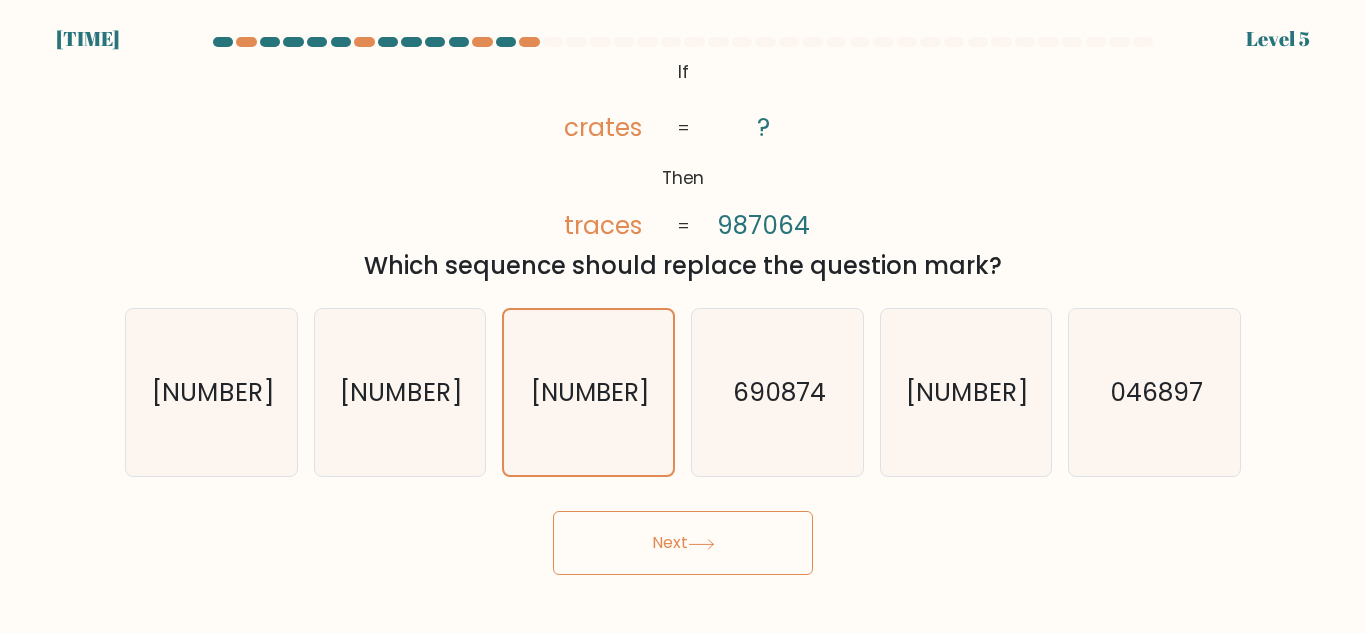 click on "Next" at bounding box center [683, 543] 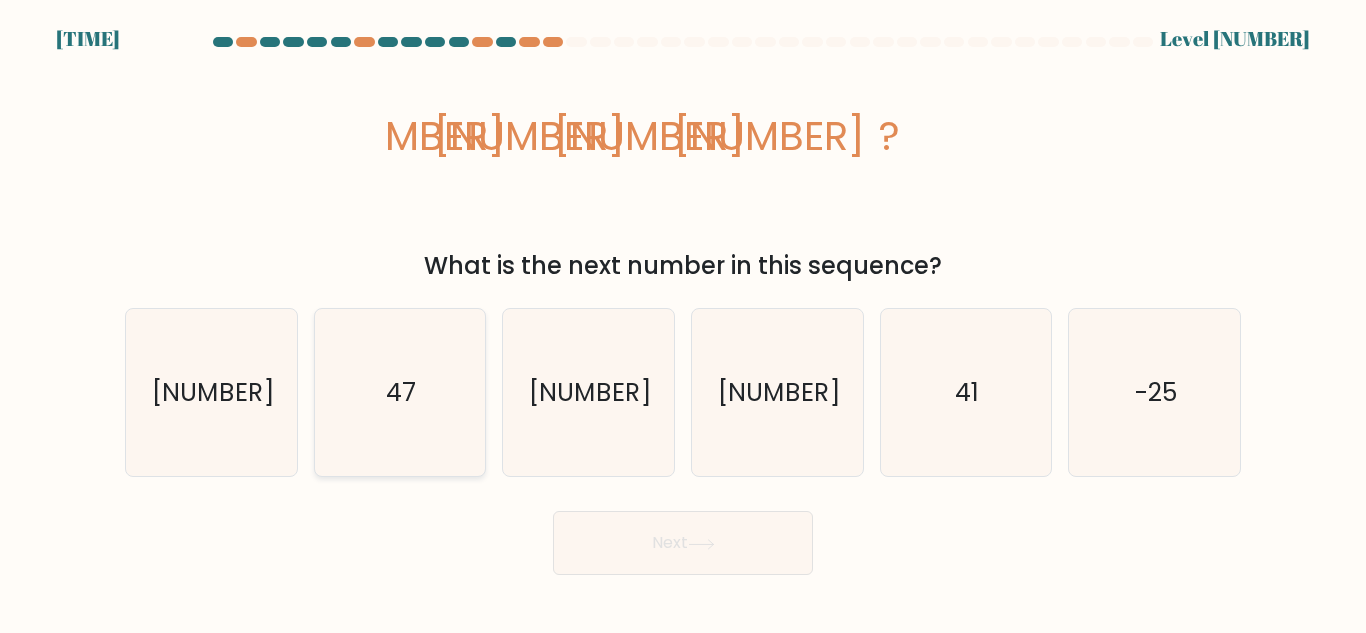 click on "47" at bounding box center [399, 392] 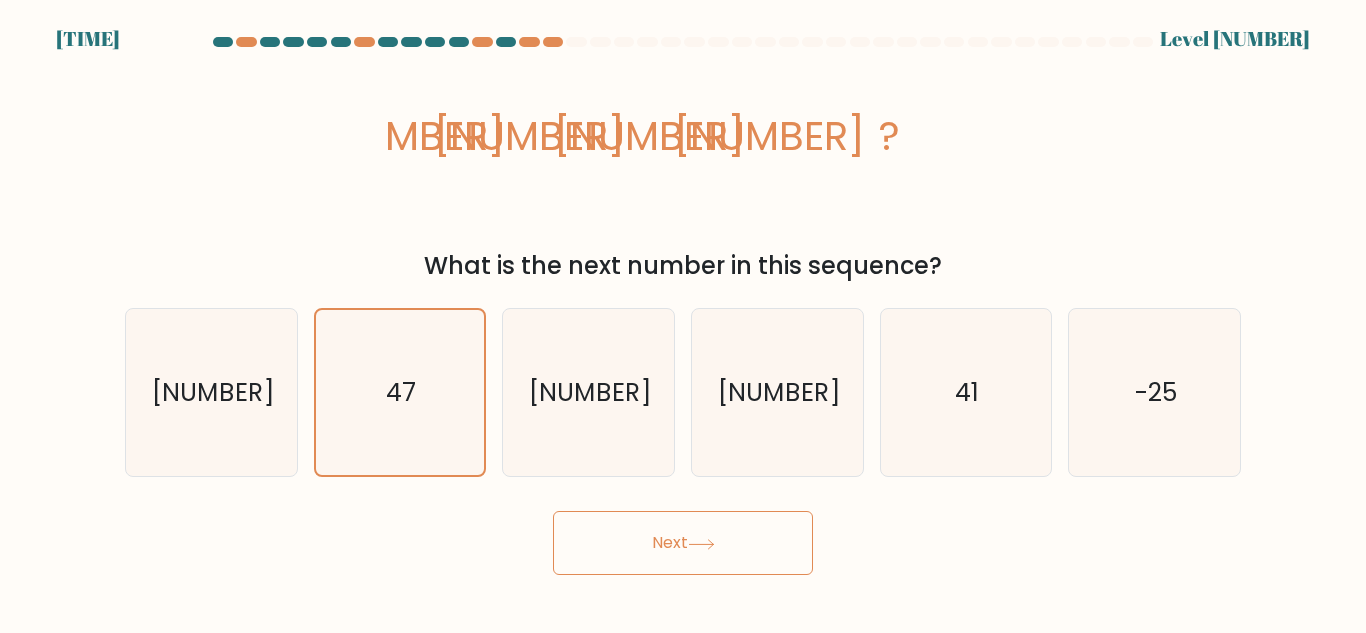 click at bounding box center (701, 544) 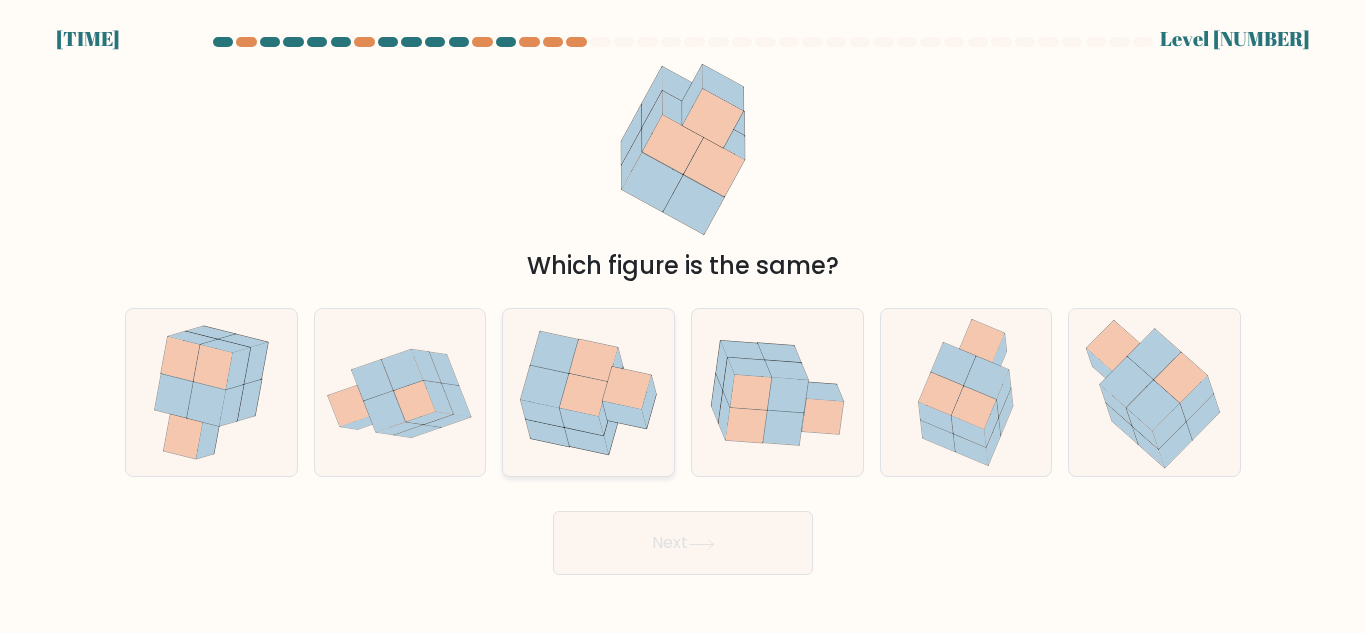click at bounding box center [587, 440] 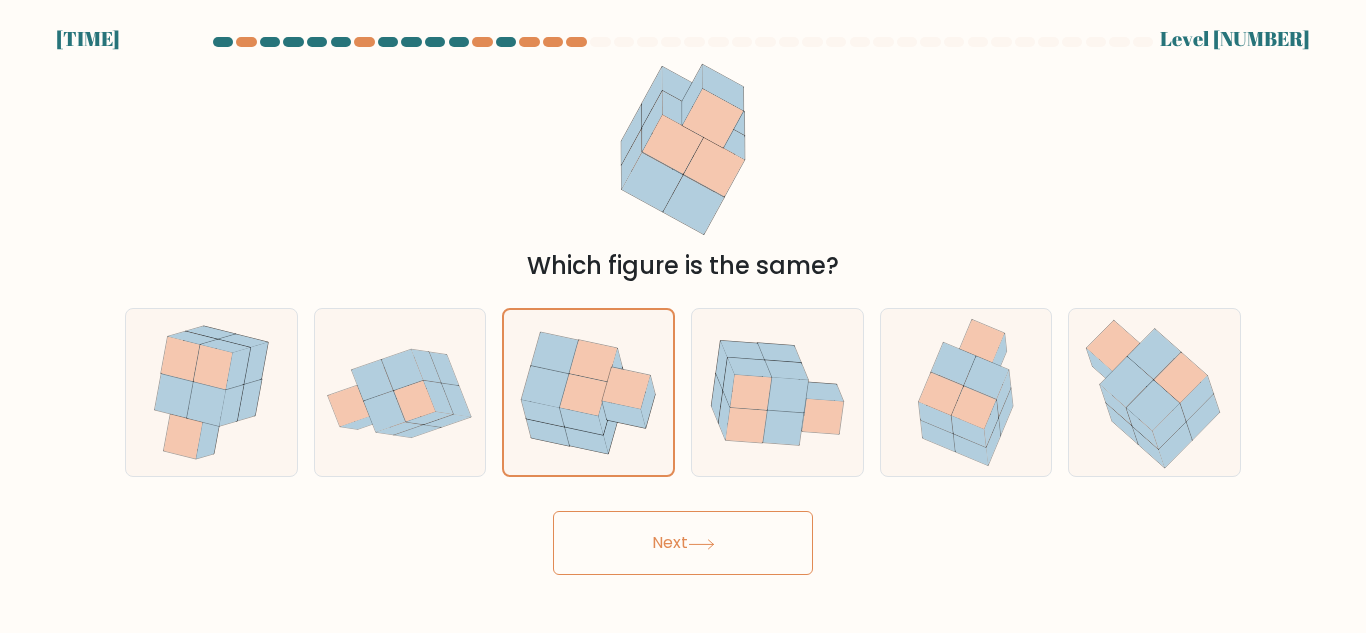 click on "Next" at bounding box center [683, 543] 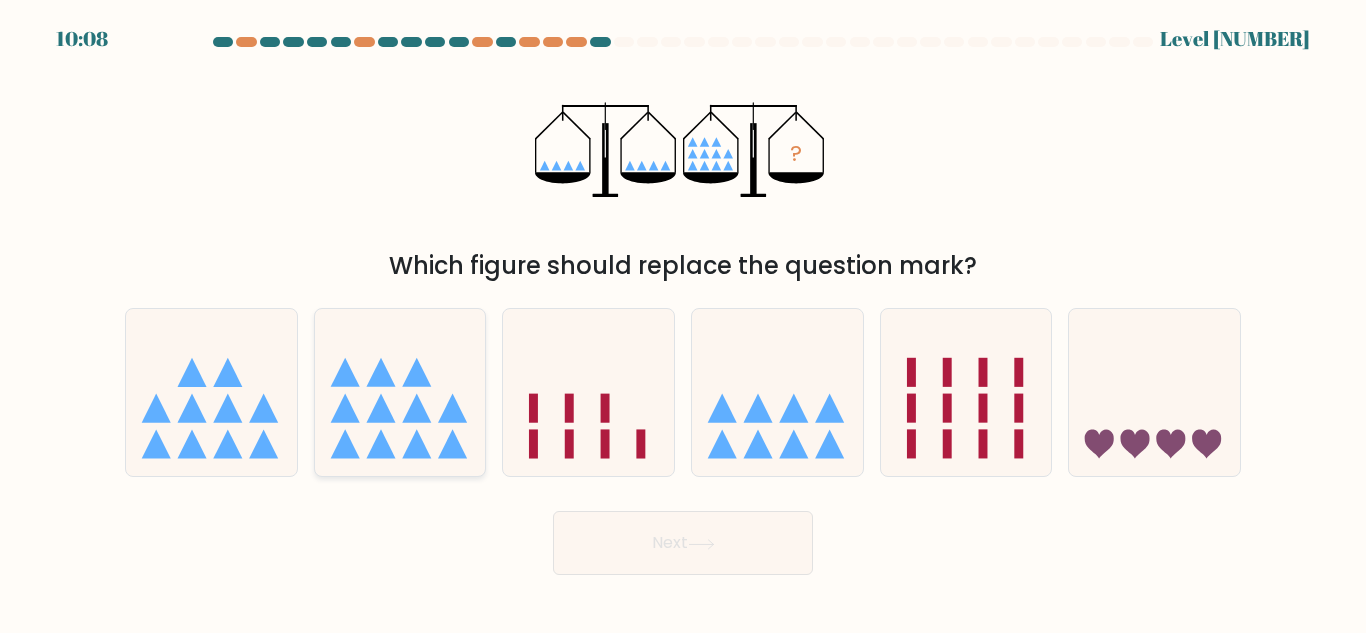 click at bounding box center [400, 392] 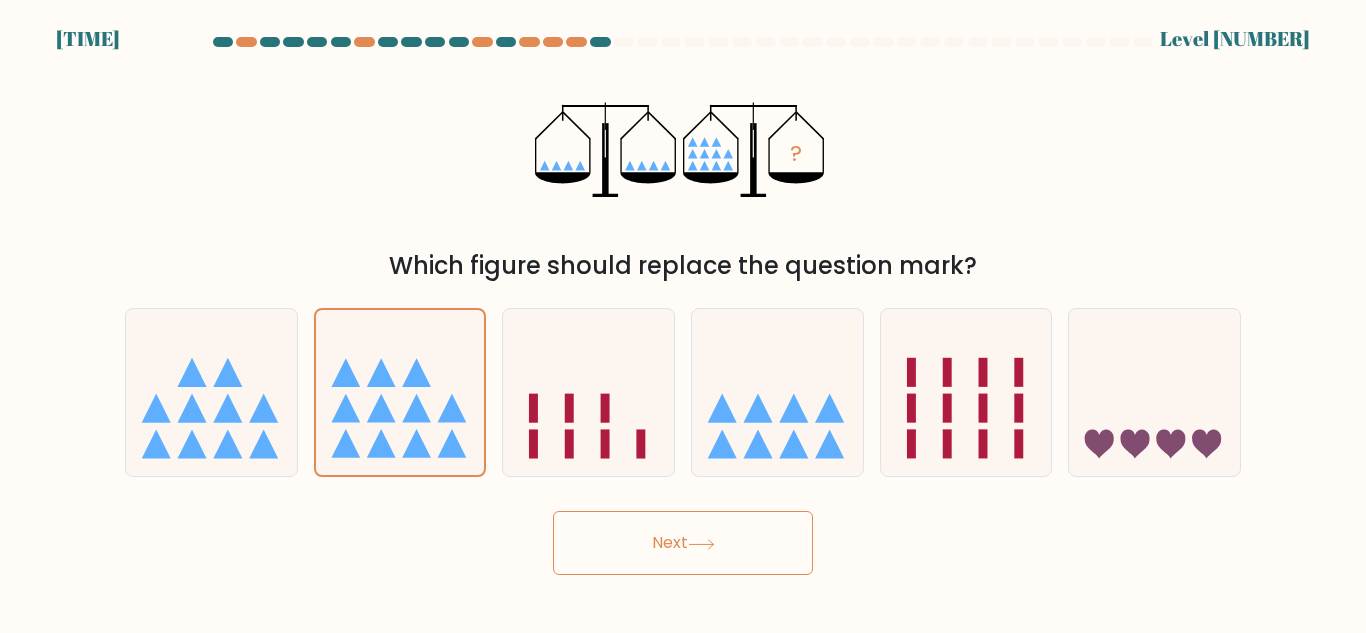 click on "Next" at bounding box center [683, 543] 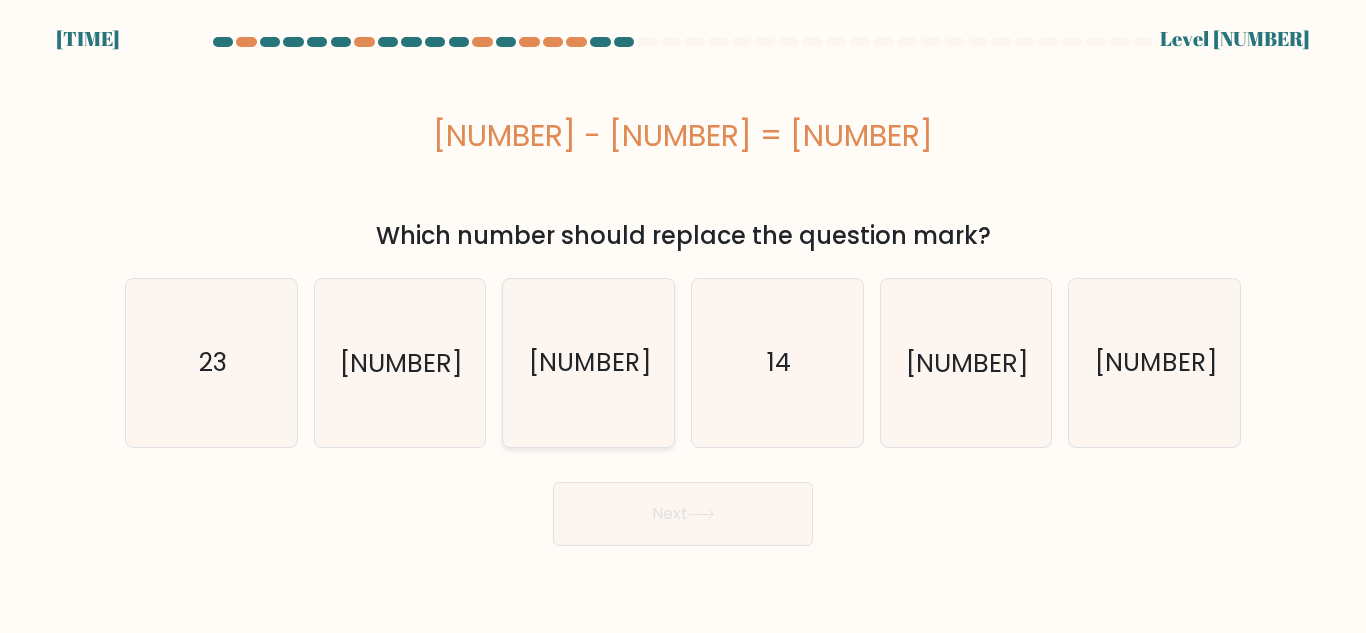 click on "32" at bounding box center (588, 362) 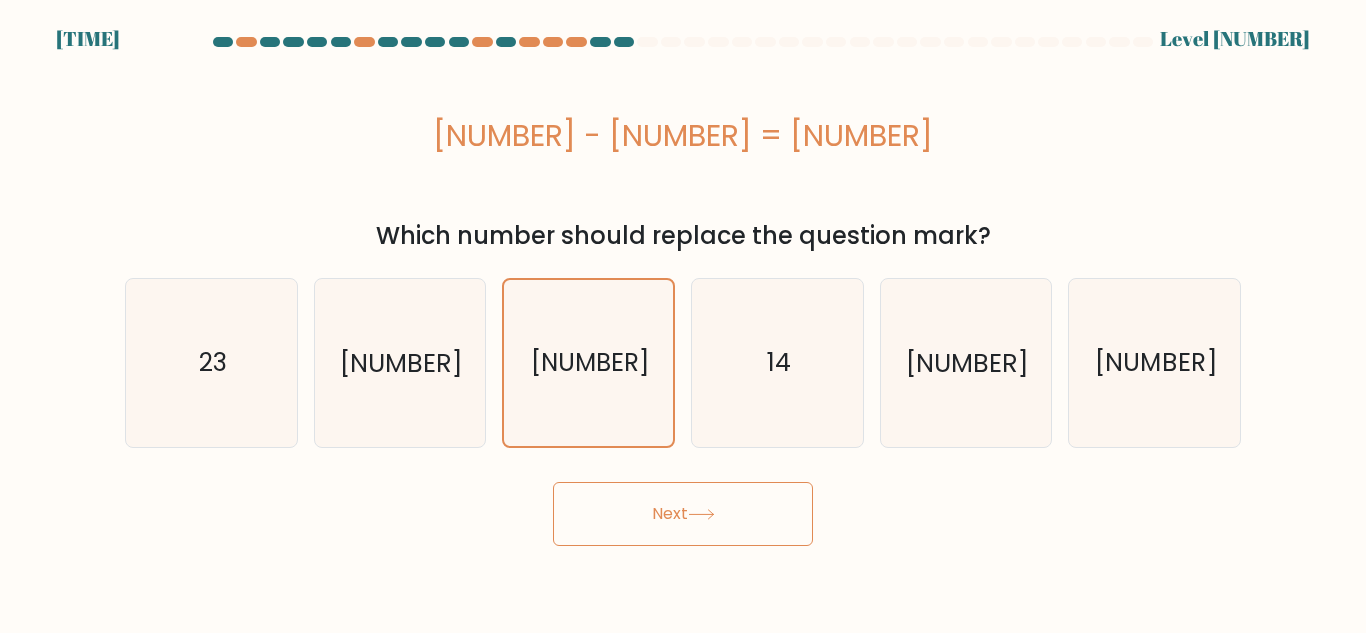 click on "Next" at bounding box center [683, 514] 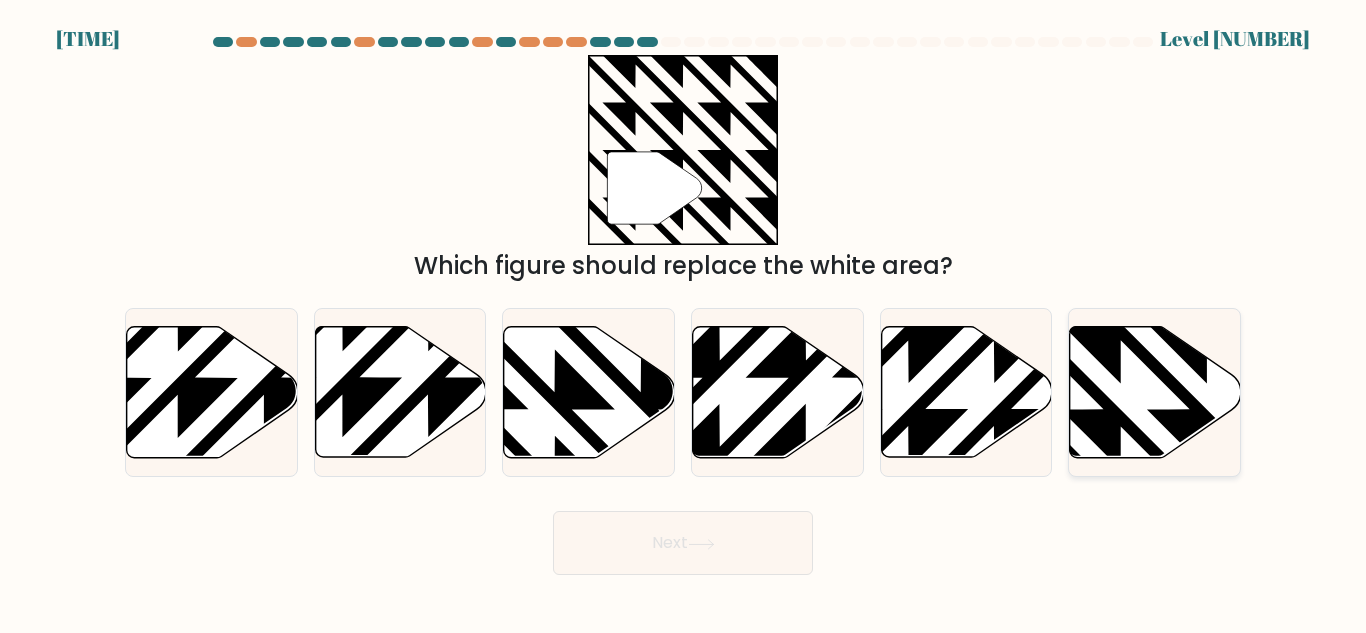 click at bounding box center (1155, 392) 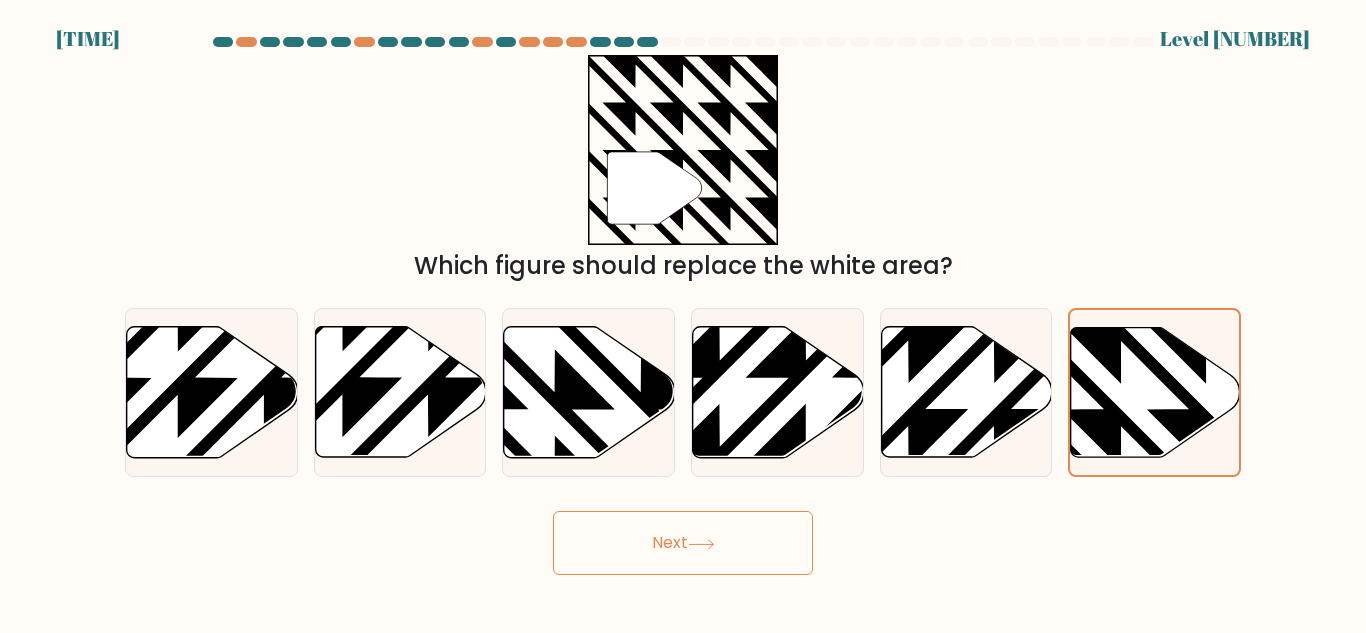 click on "Next" at bounding box center [683, 543] 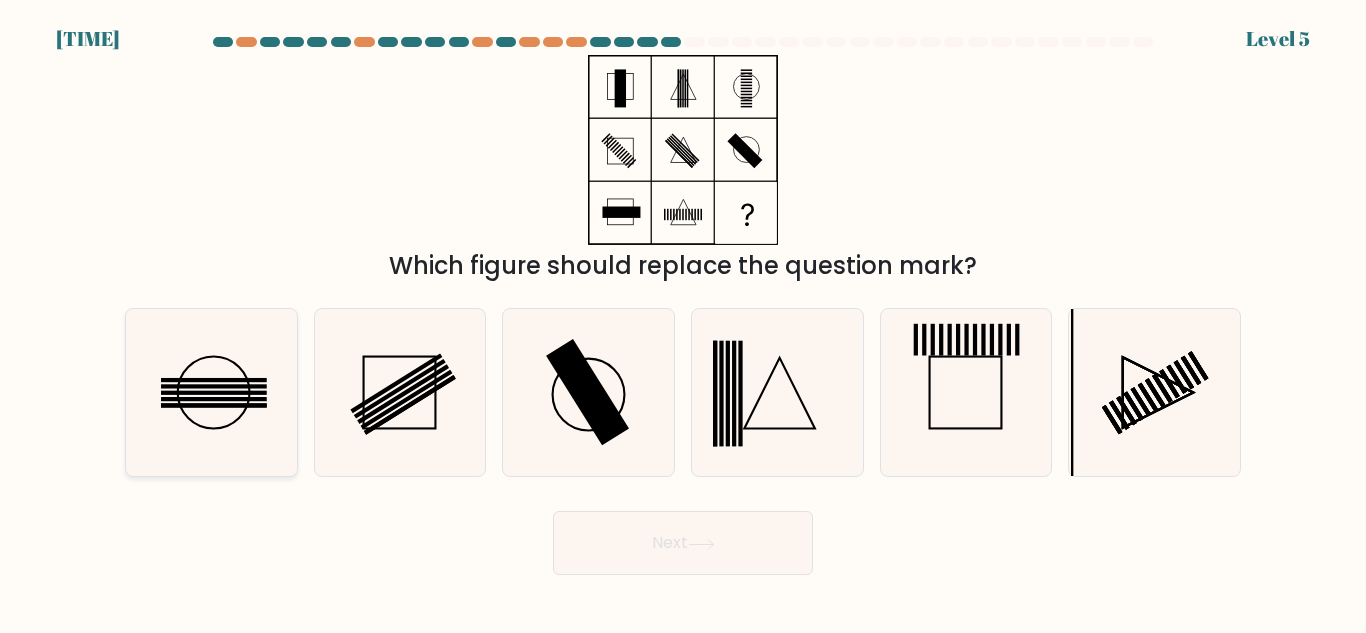 click at bounding box center (211, 392) 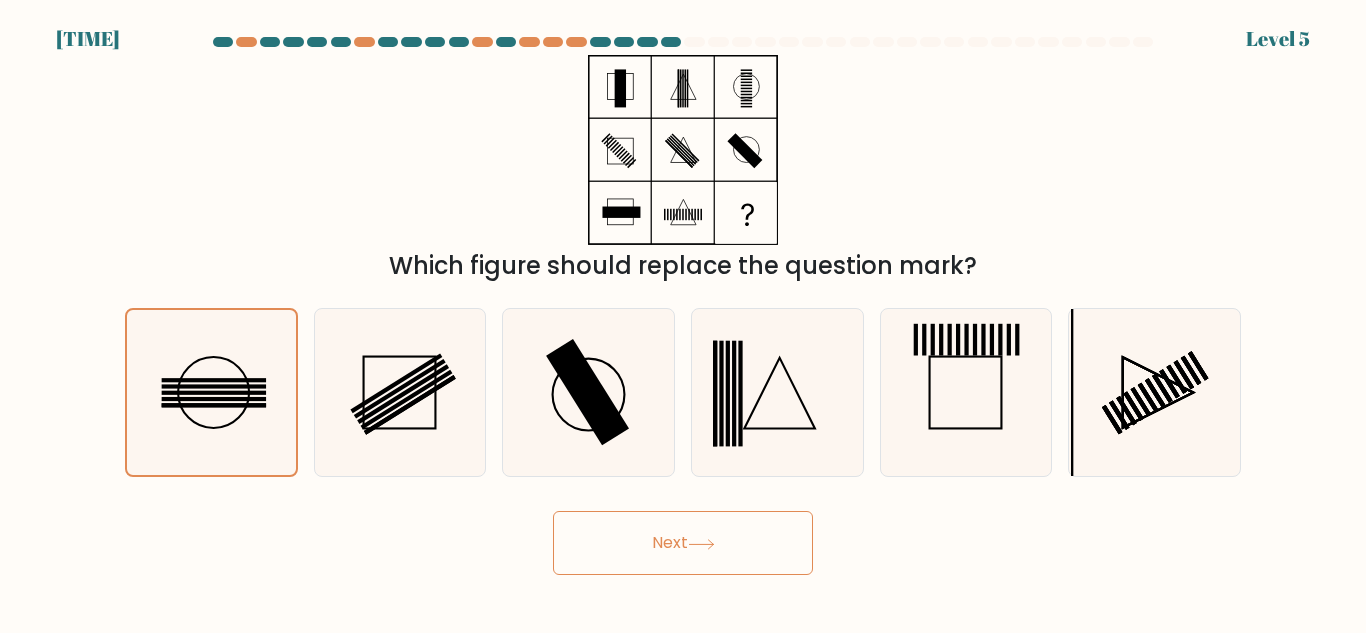click on "Next" at bounding box center (683, 543) 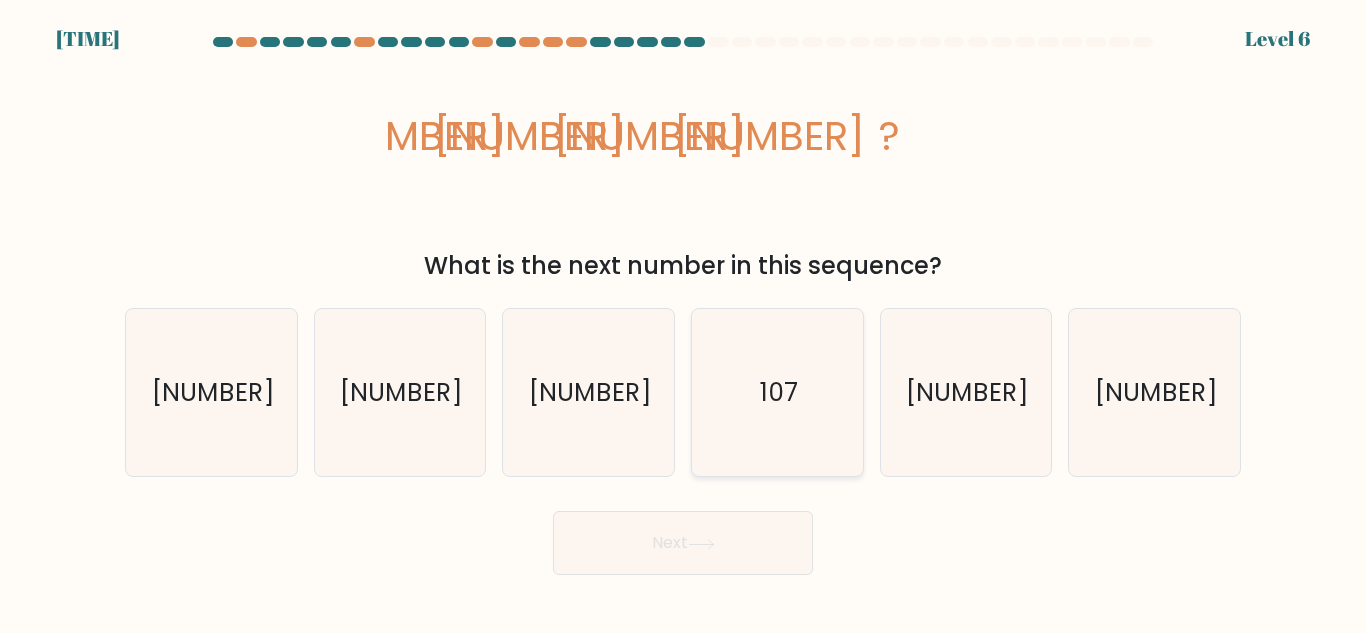 click on "107" at bounding box center [777, 392] 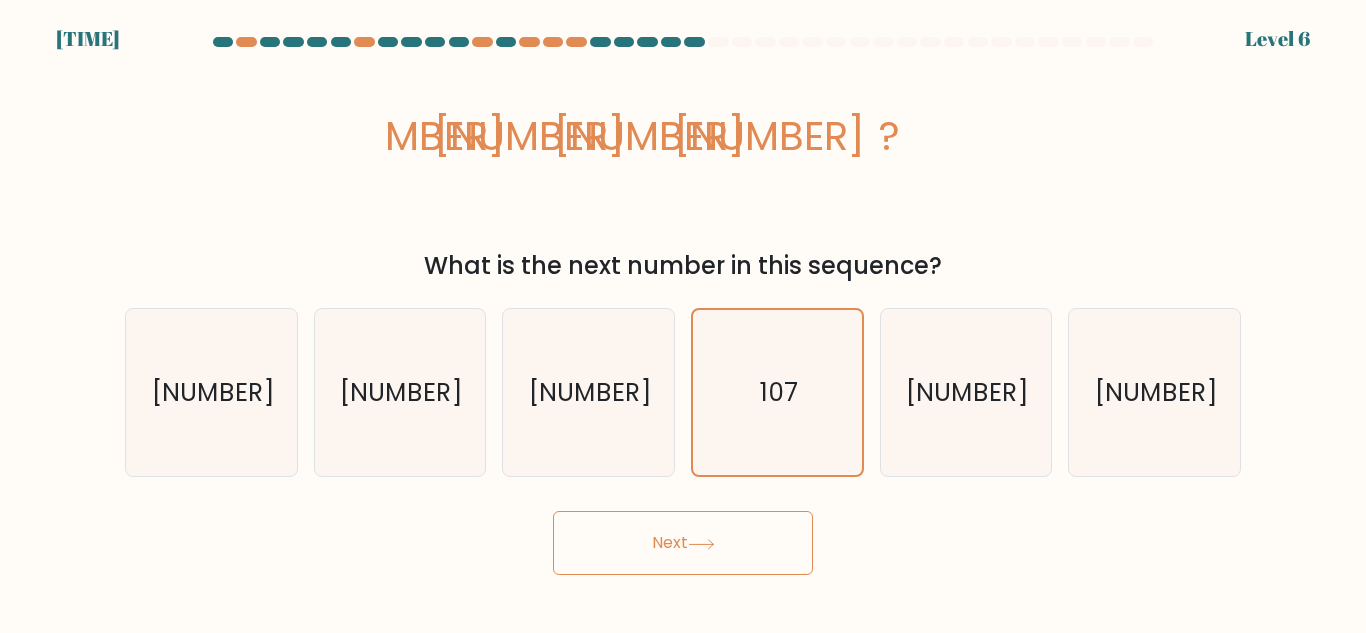 click on "Next" at bounding box center [683, 543] 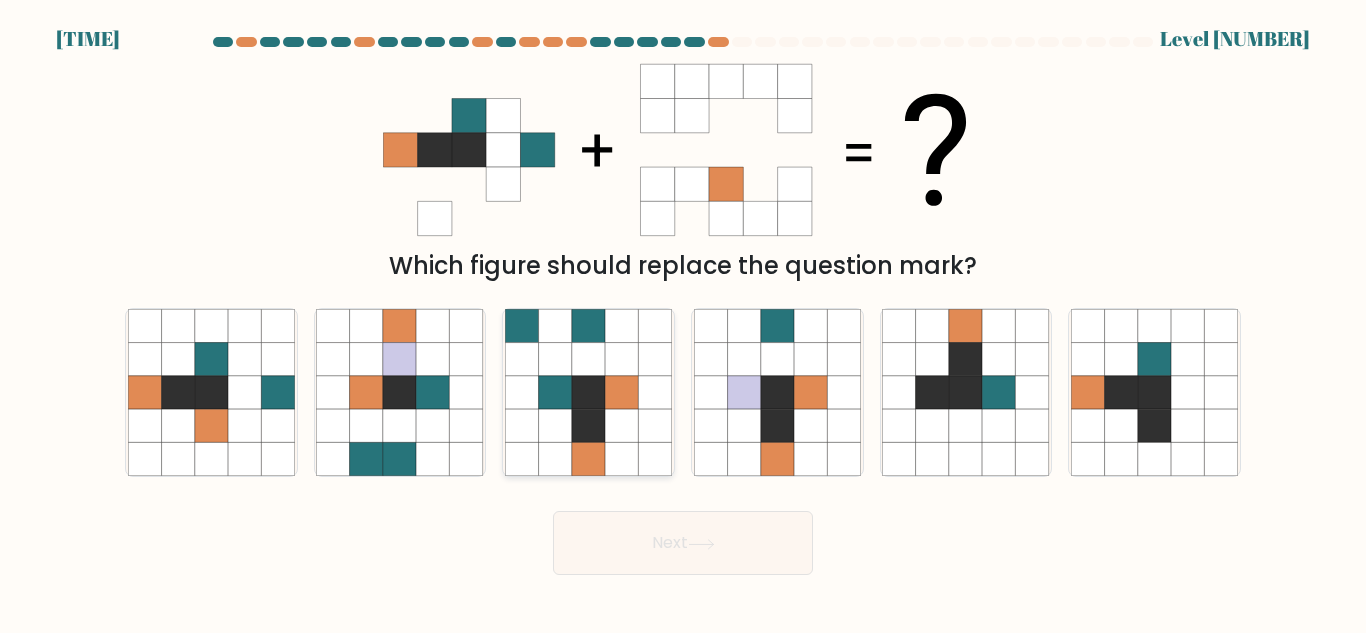 click at bounding box center [621, 459] 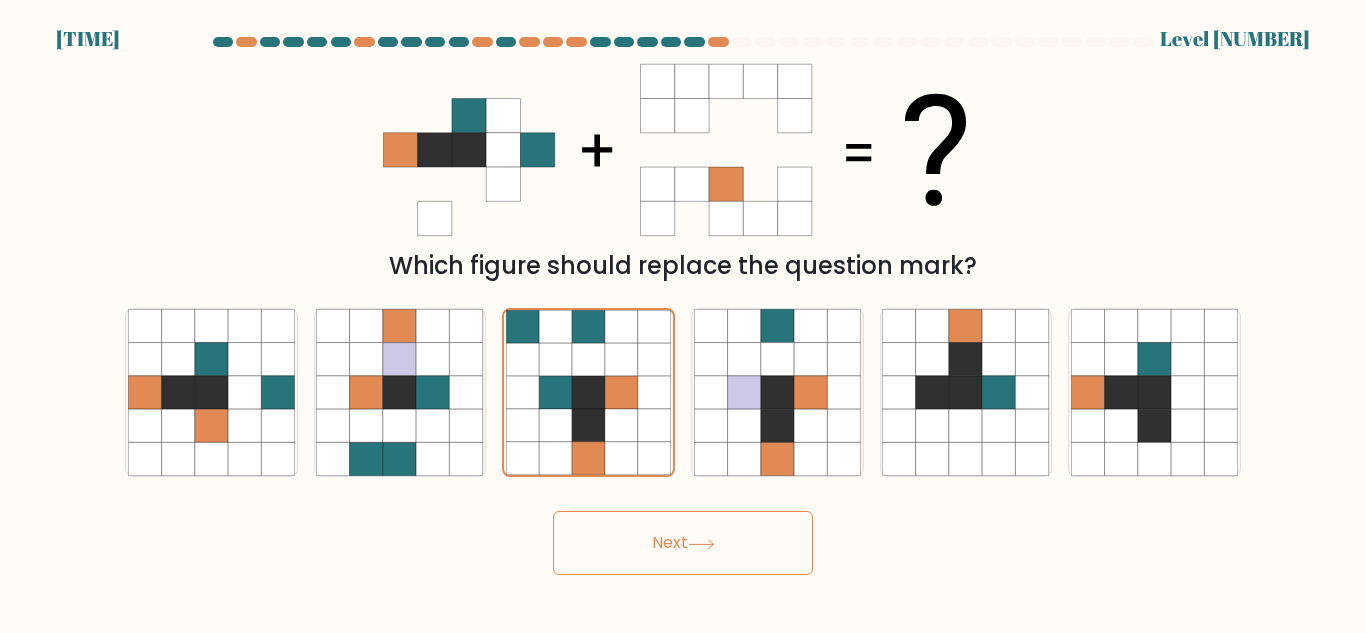 click on "Next" at bounding box center [683, 543] 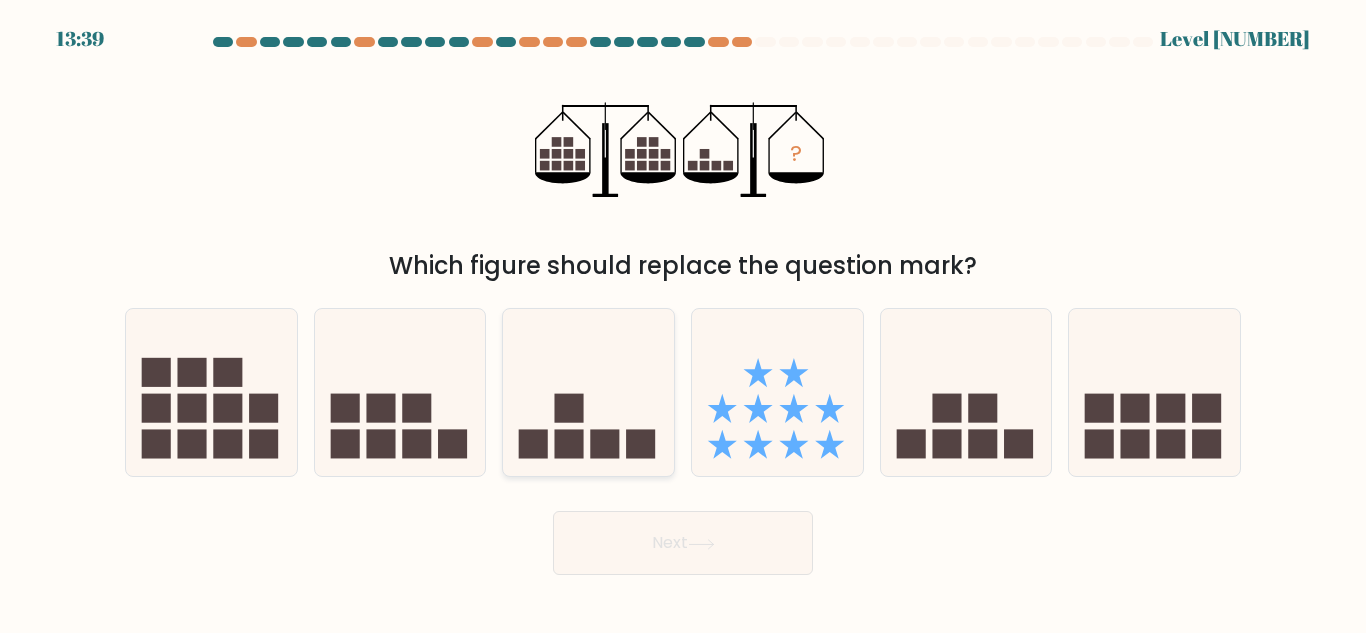 click at bounding box center (569, 444) 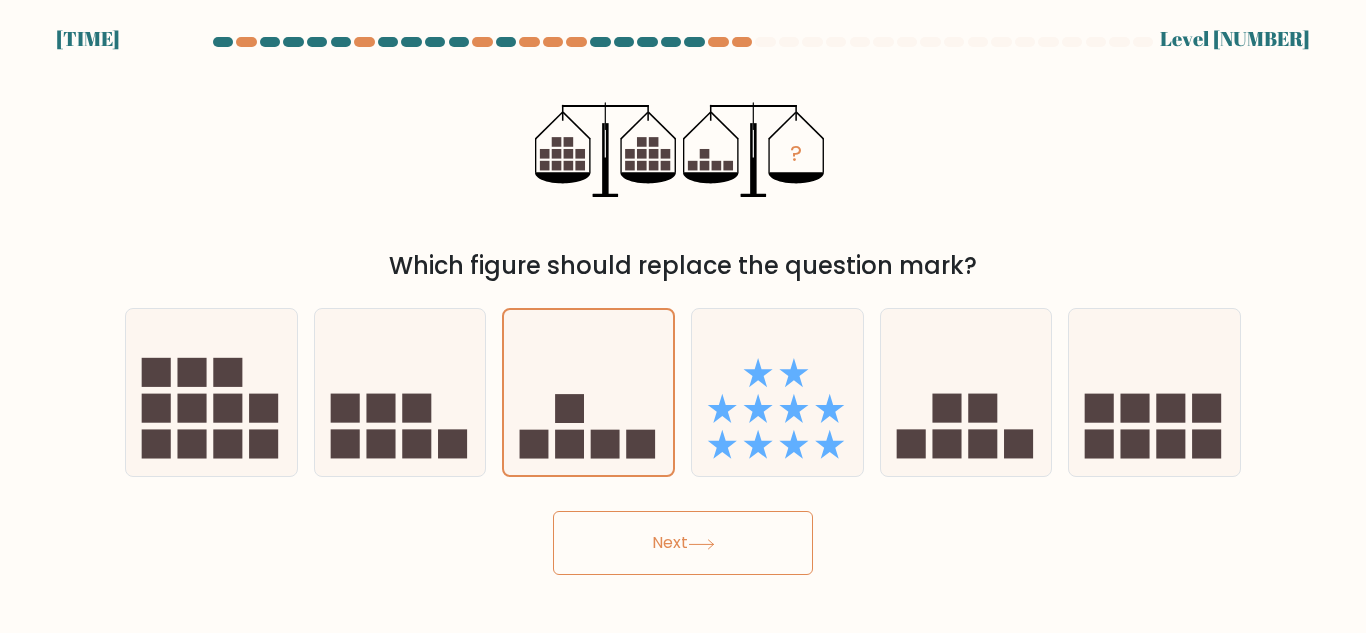 click on "Next" at bounding box center (683, 543) 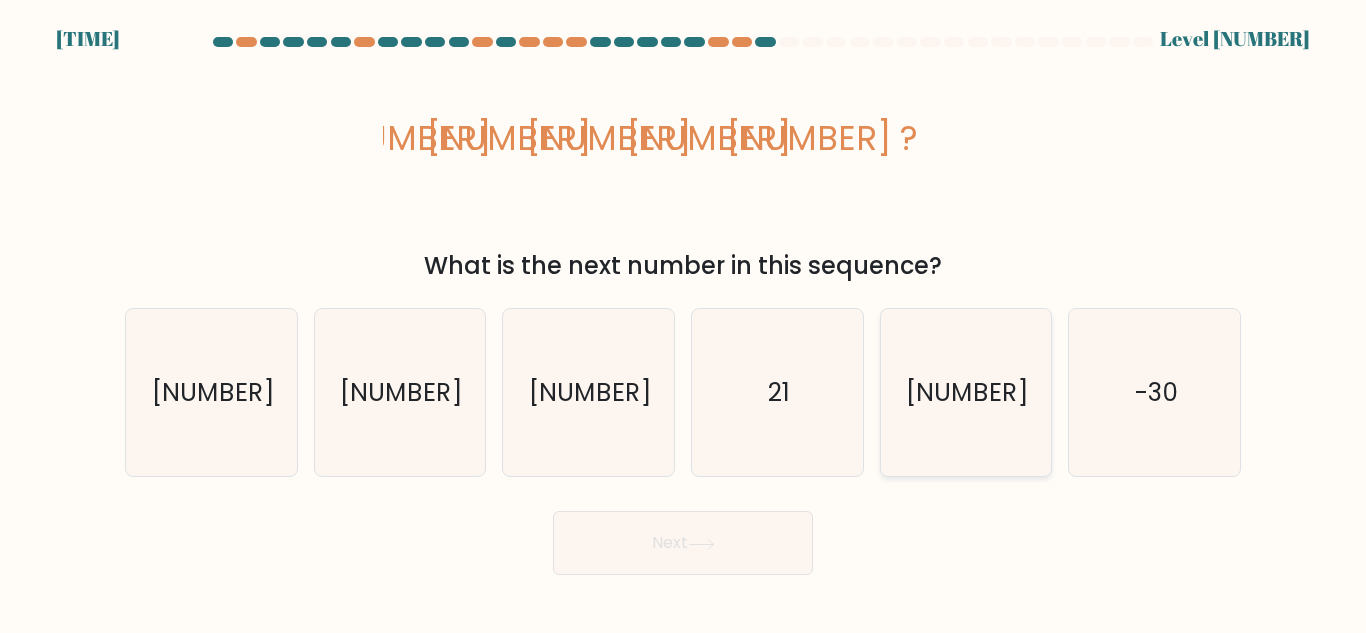 click on "-9" at bounding box center [965, 392] 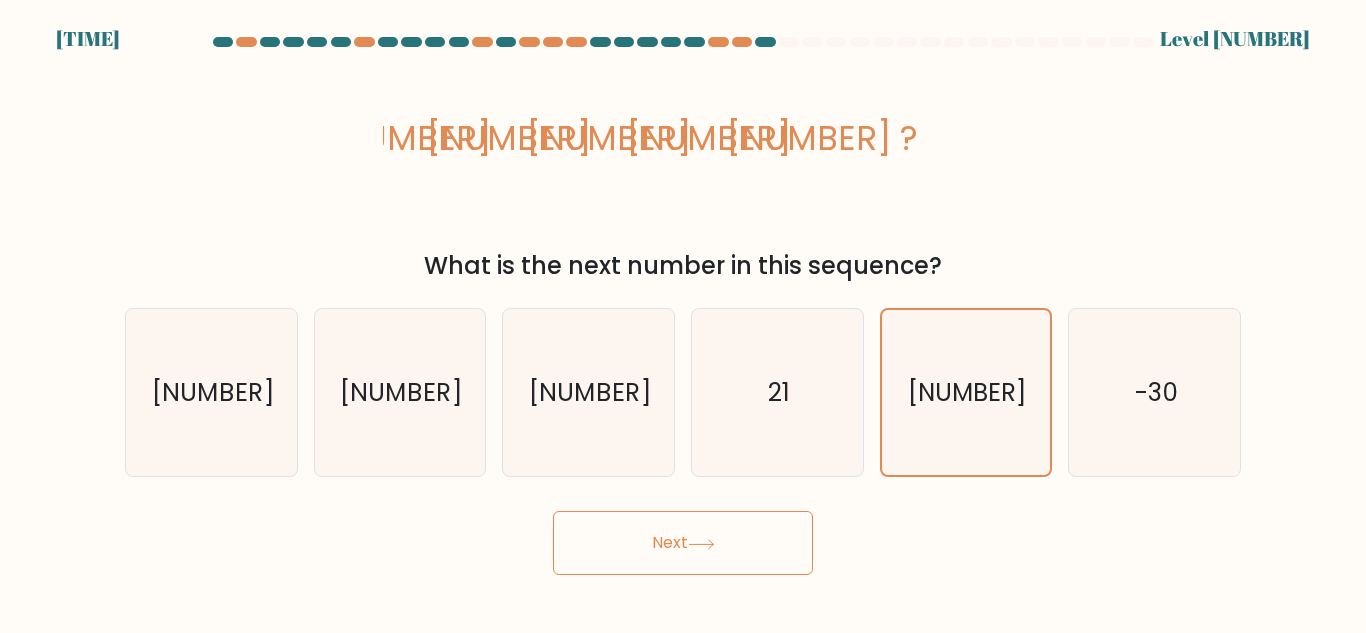 click on "Next" at bounding box center (683, 543) 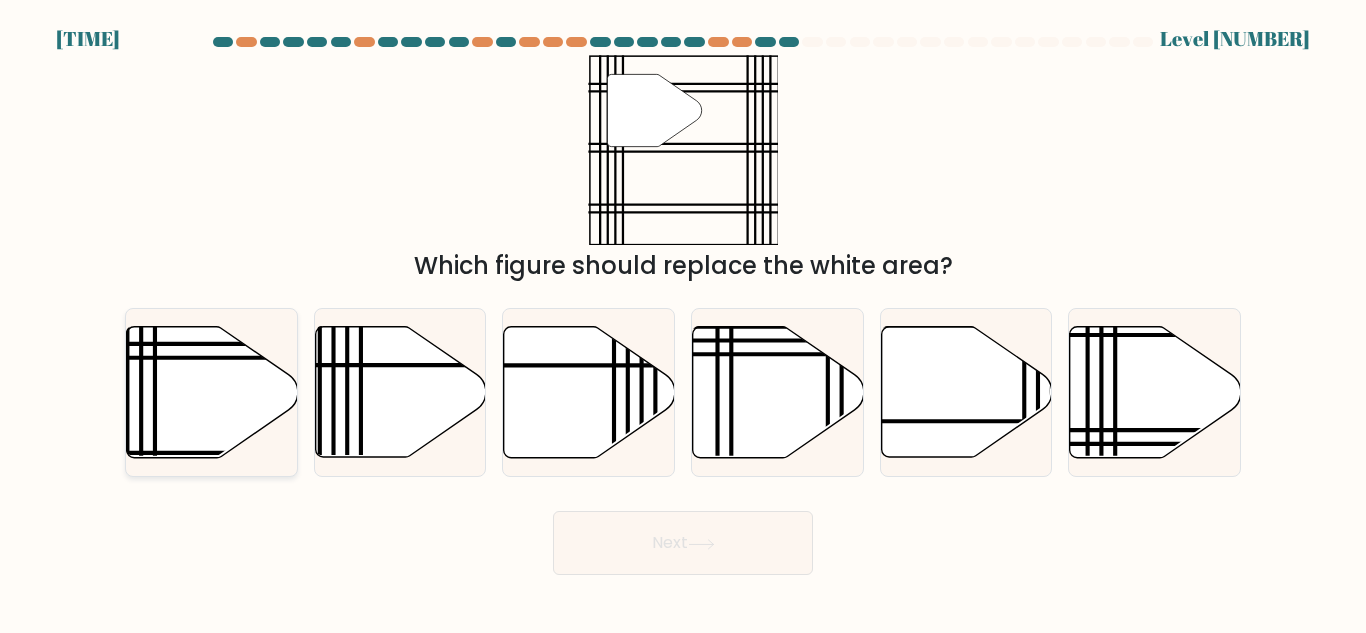 click at bounding box center (212, 392) 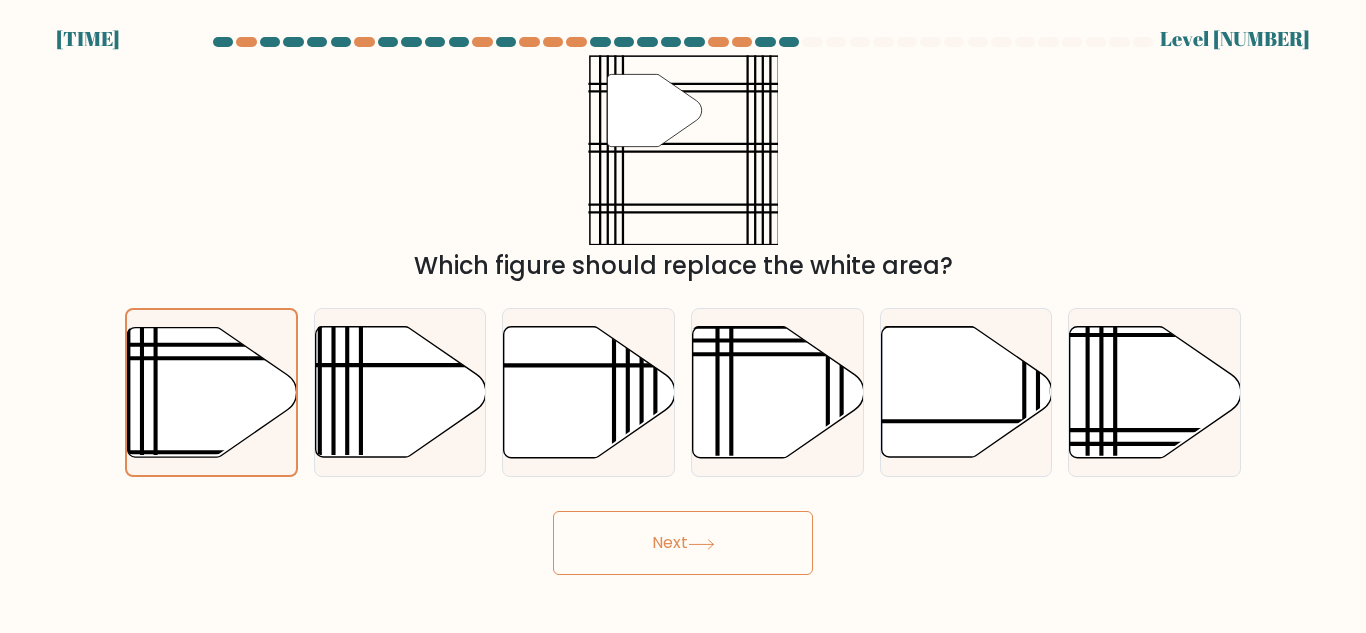 click on "Next" at bounding box center (683, 543) 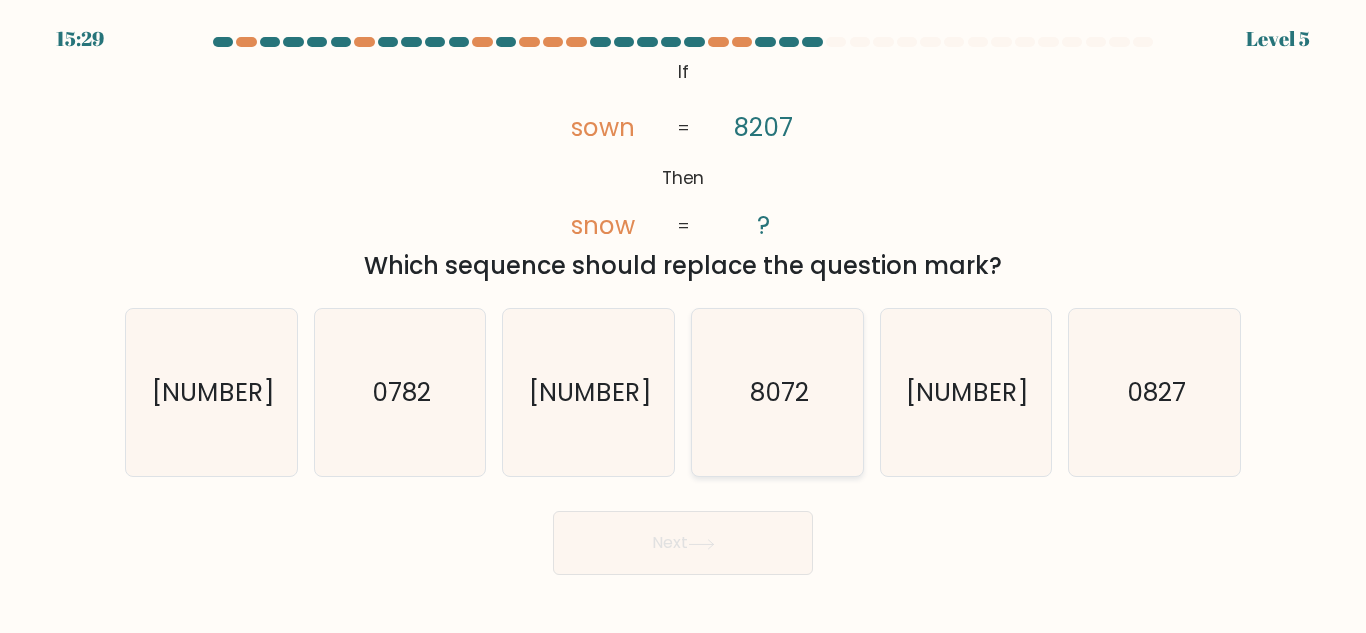 click on "8072" at bounding box center (777, 392) 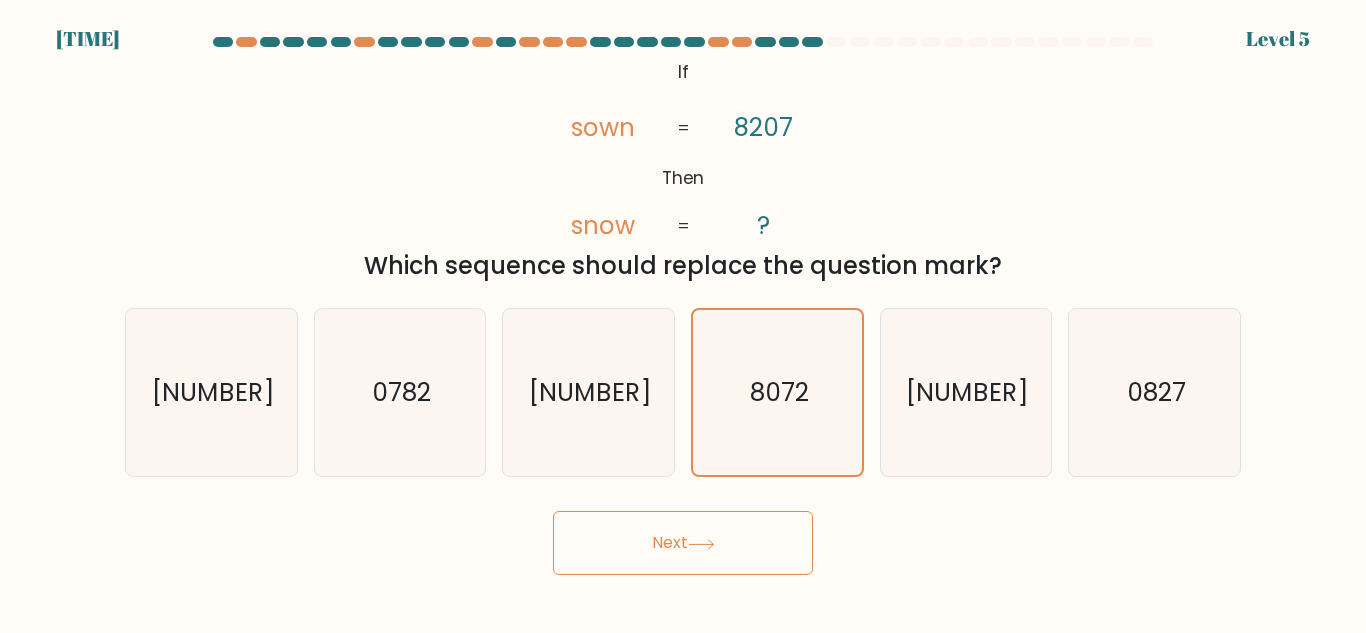 click on "Next" at bounding box center [683, 543] 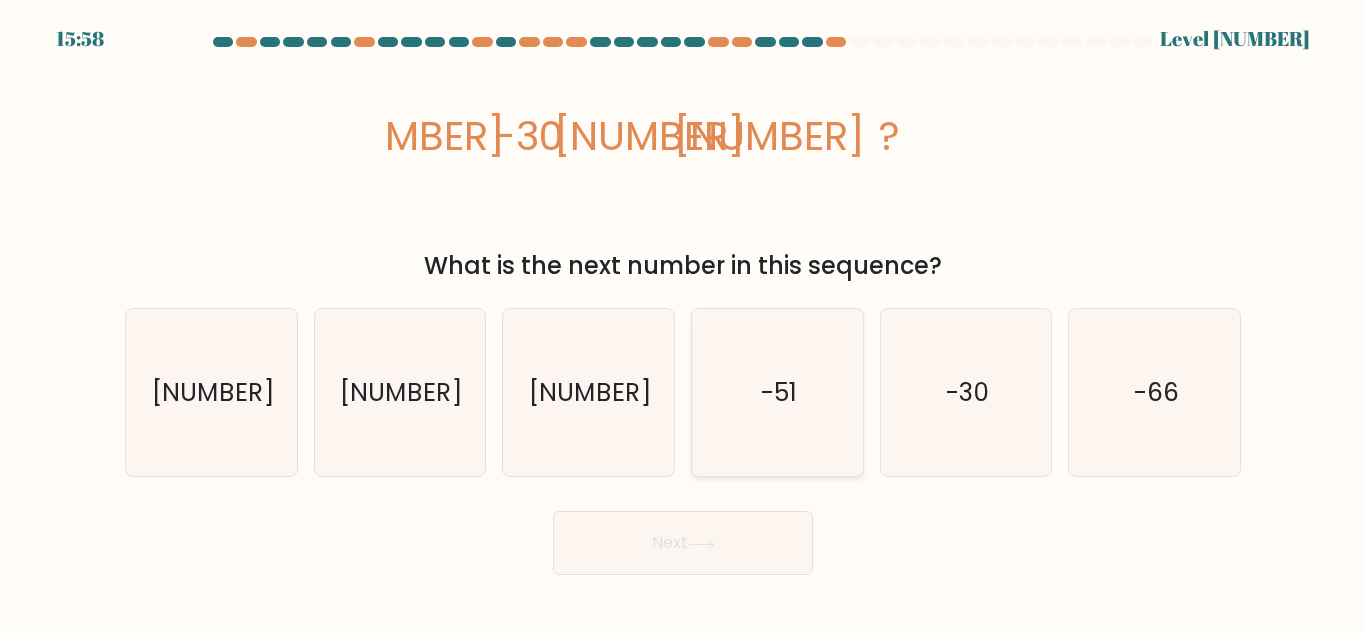 click on "-51" at bounding box center (777, 392) 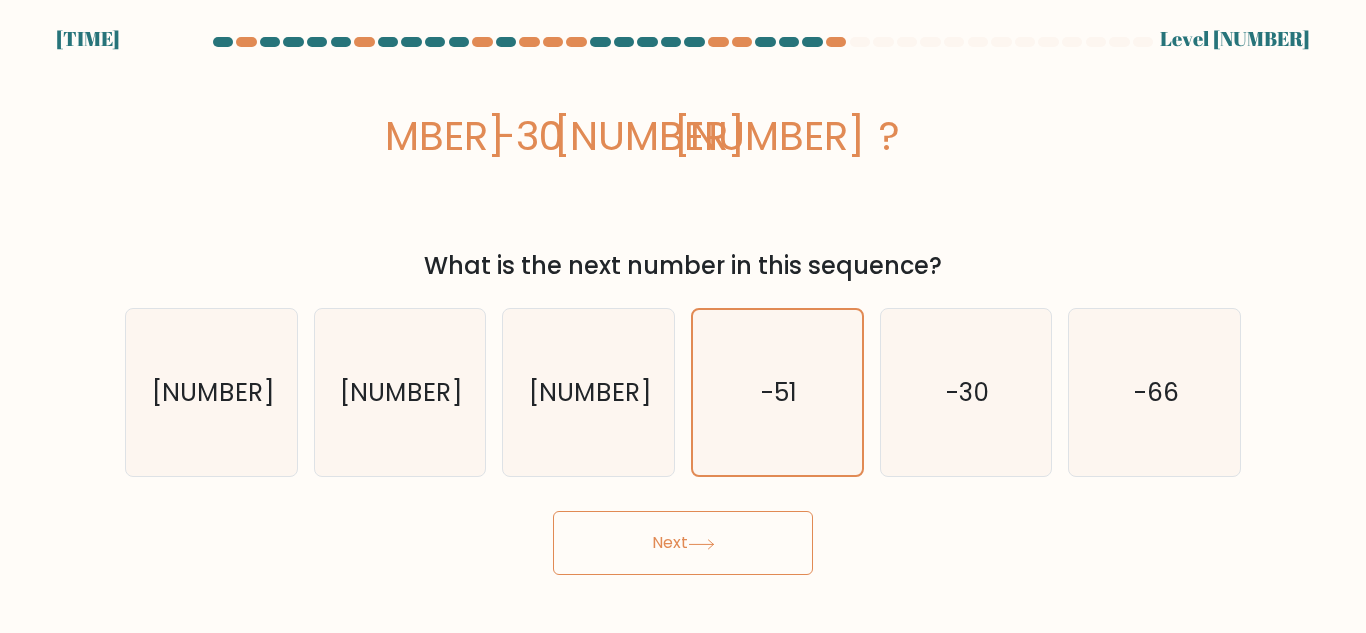click on "Next" at bounding box center [683, 543] 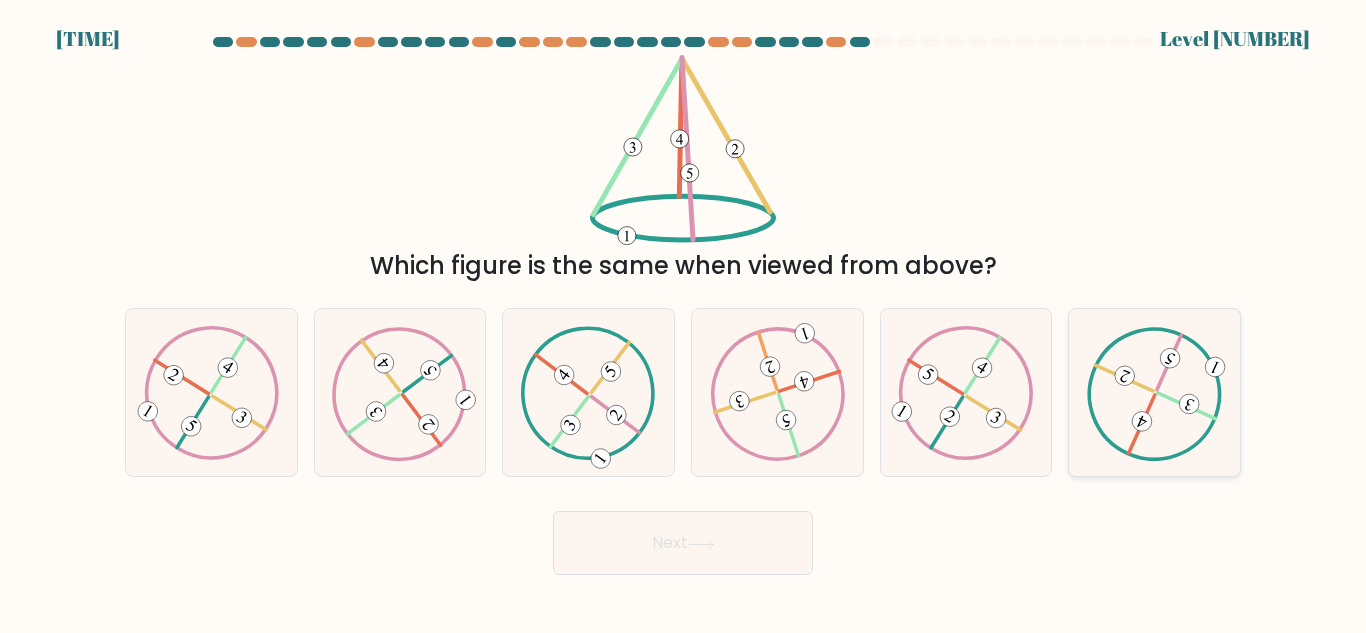 click at bounding box center [1154, 393] 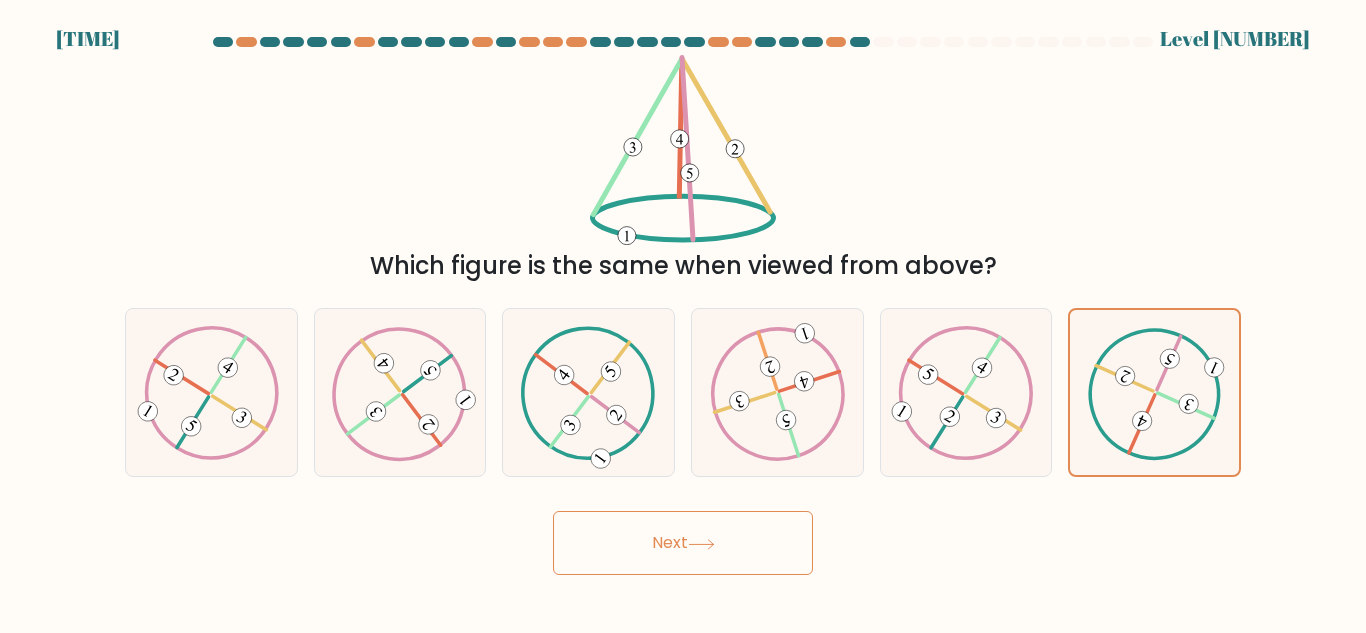 click on "Next" at bounding box center [683, 543] 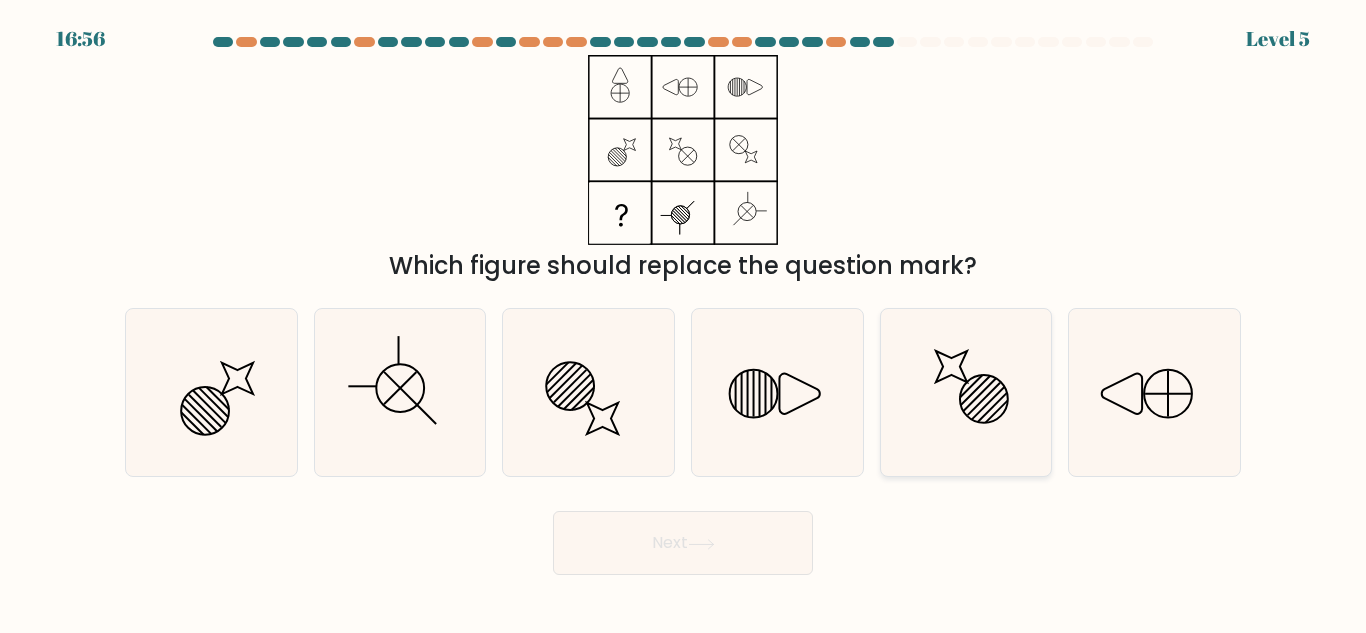 click at bounding box center (984, 399) 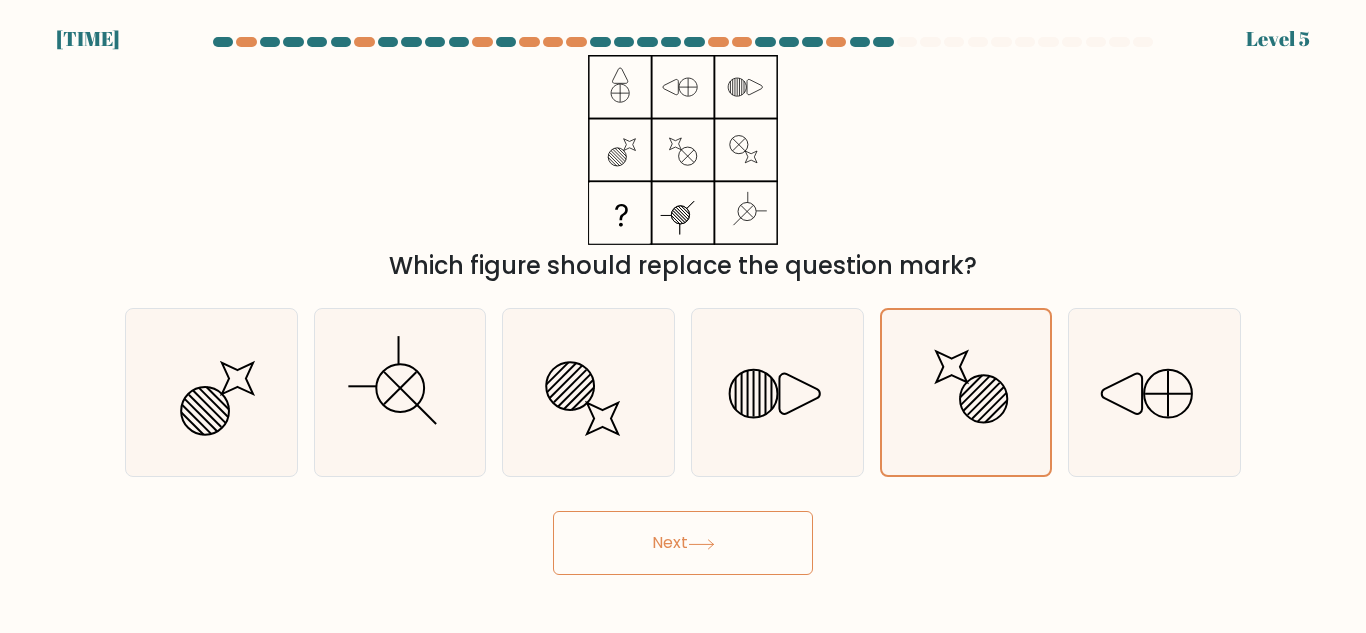 click on "Next" at bounding box center [683, 543] 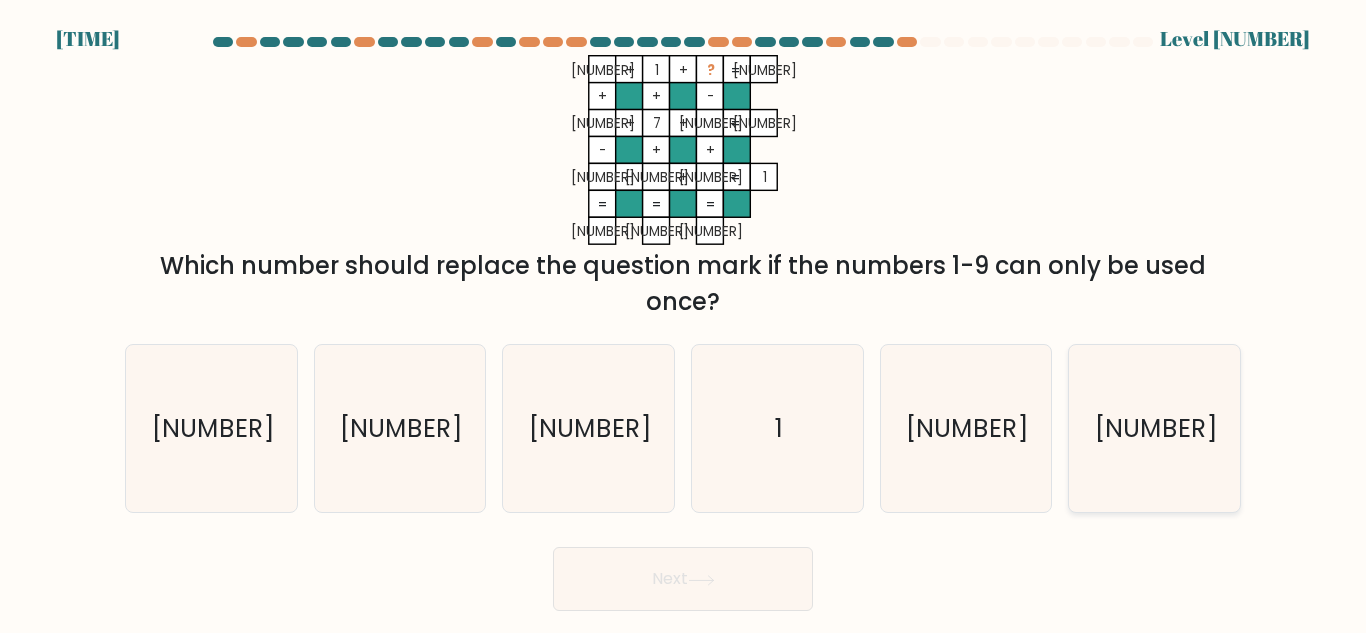 click on "5" at bounding box center [1154, 428] 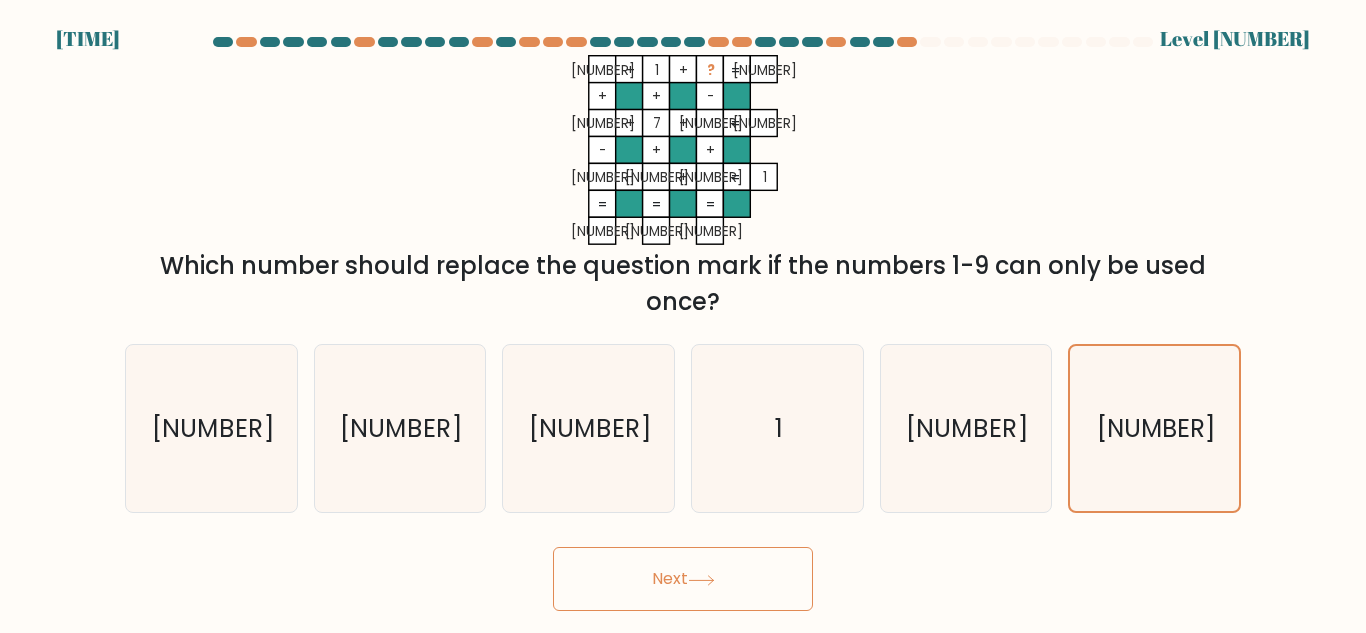 click on "Next" at bounding box center (683, 579) 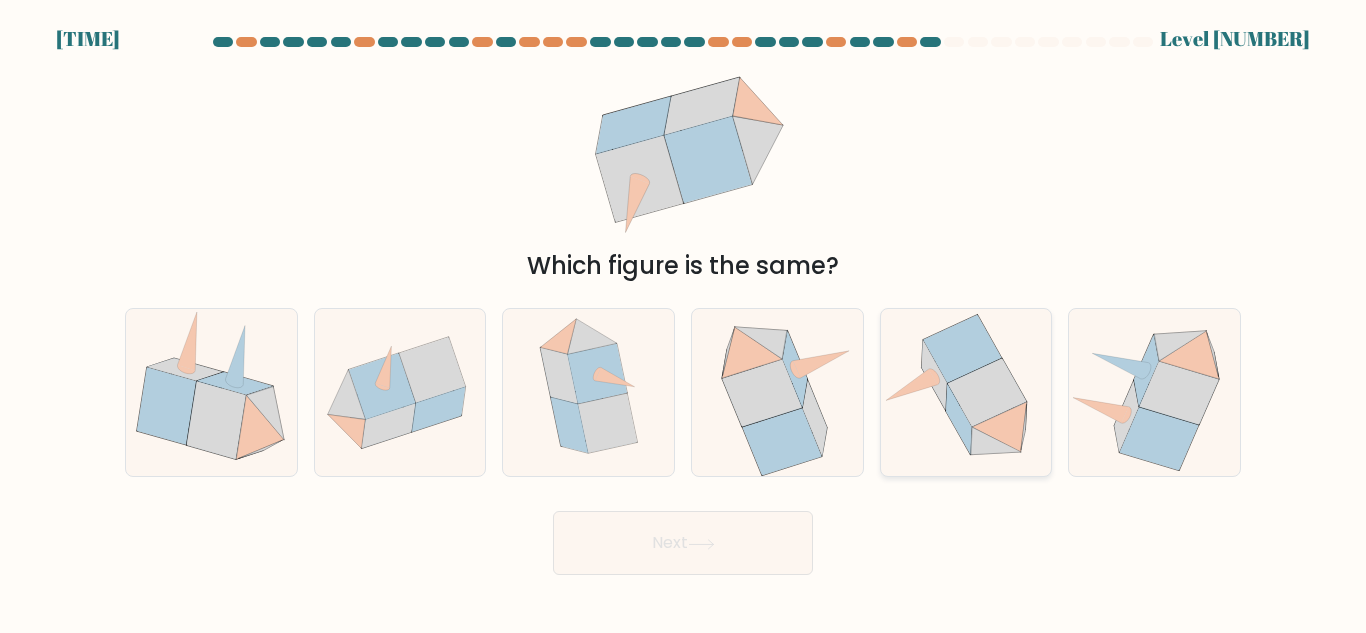 click at bounding box center (966, 392) 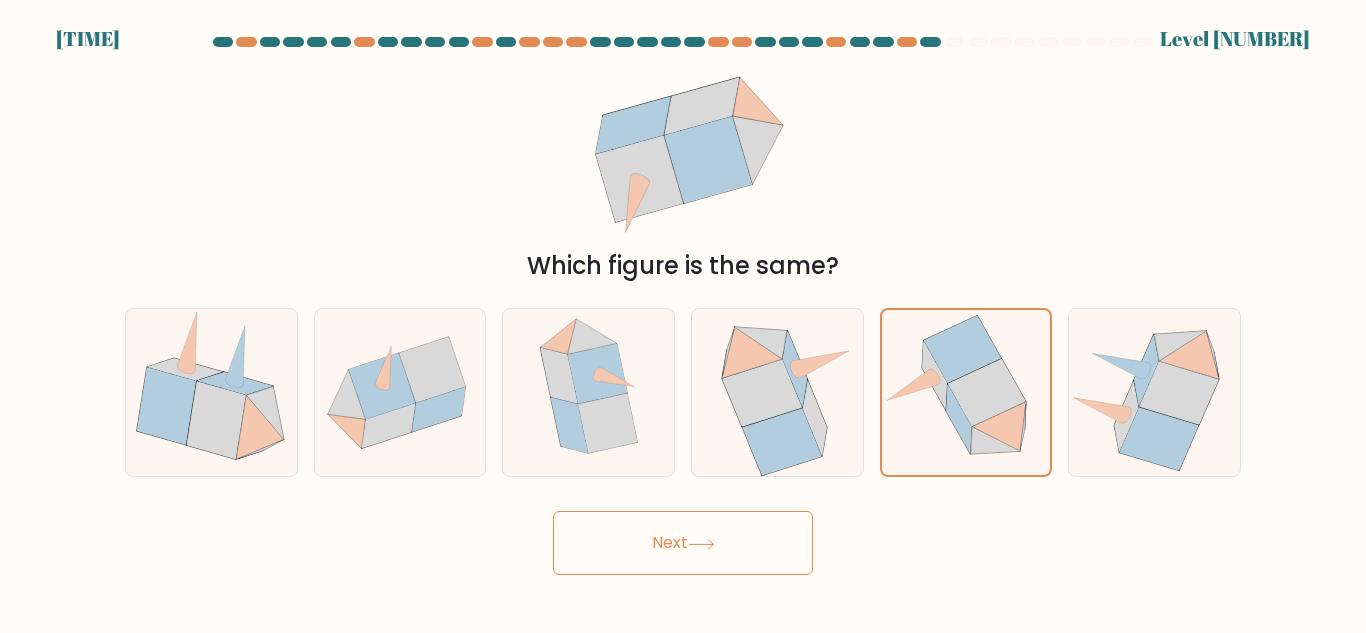 click on "Next" at bounding box center [683, 543] 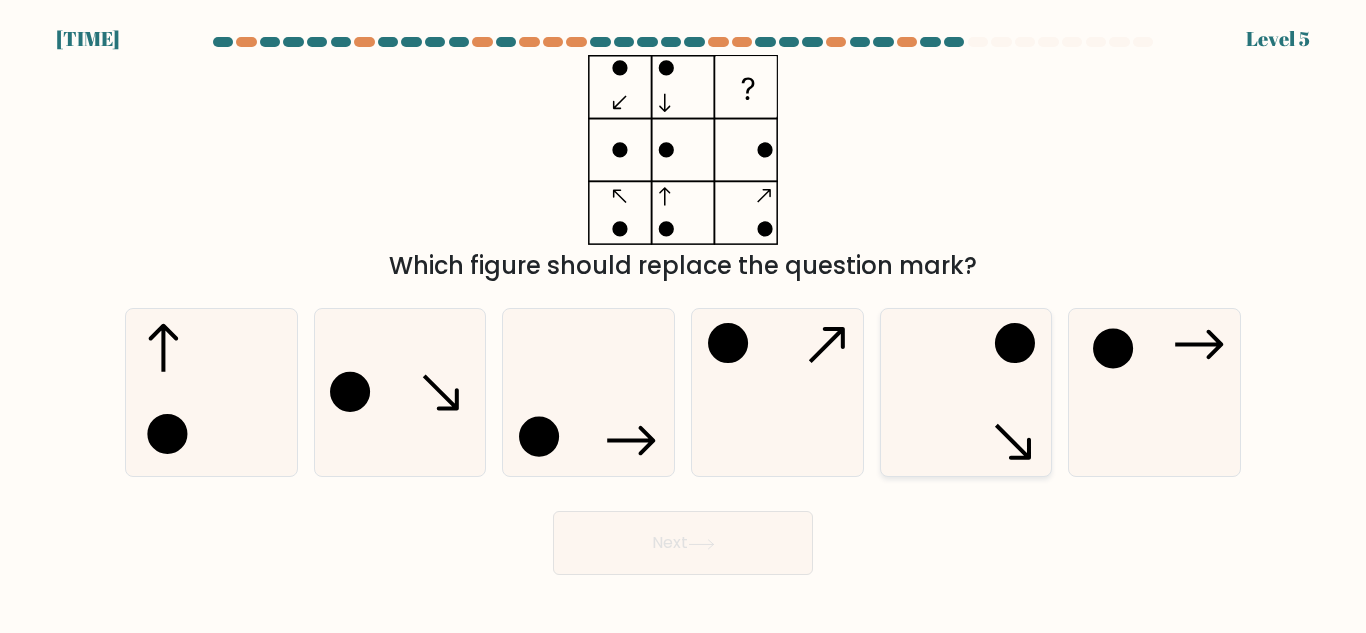 click at bounding box center [965, 392] 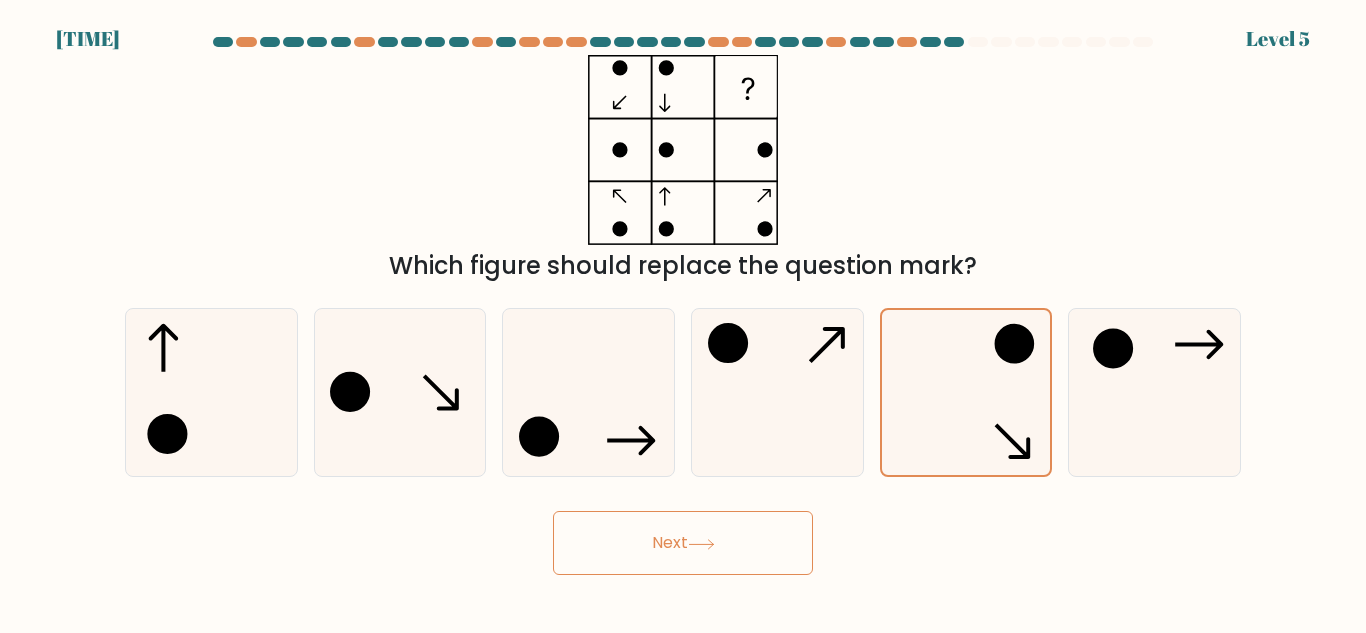 click on "Next" at bounding box center [683, 543] 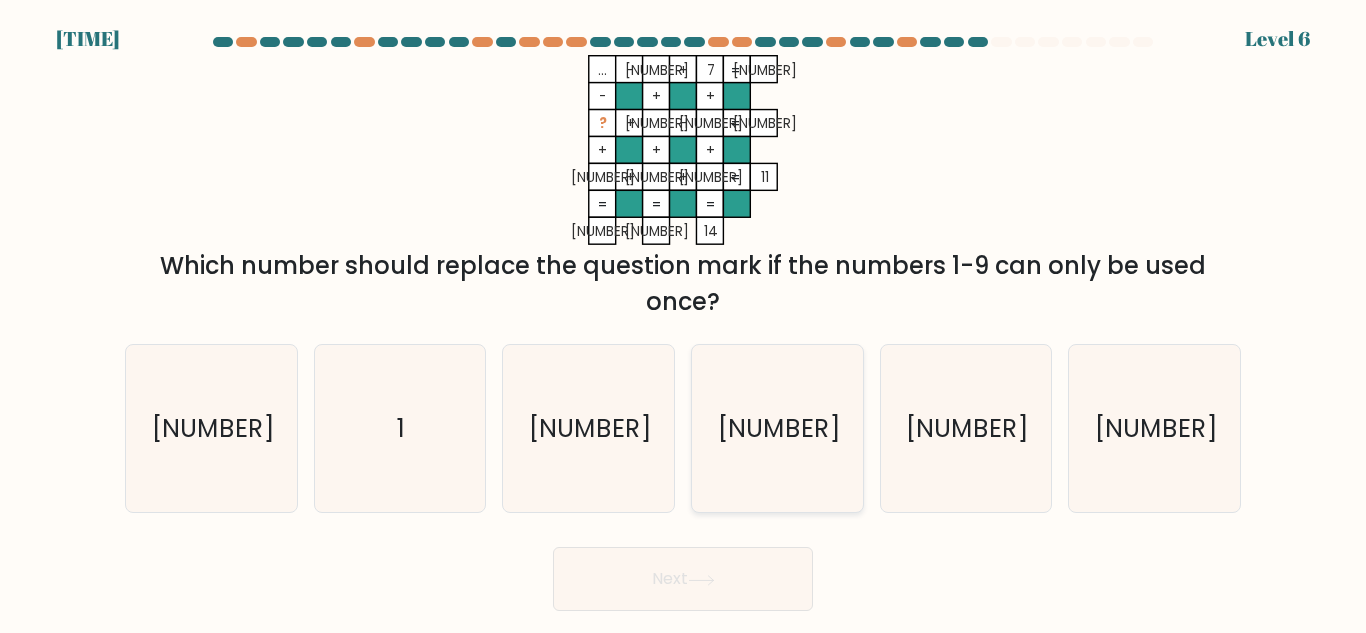 click on "9" at bounding box center (777, 428) 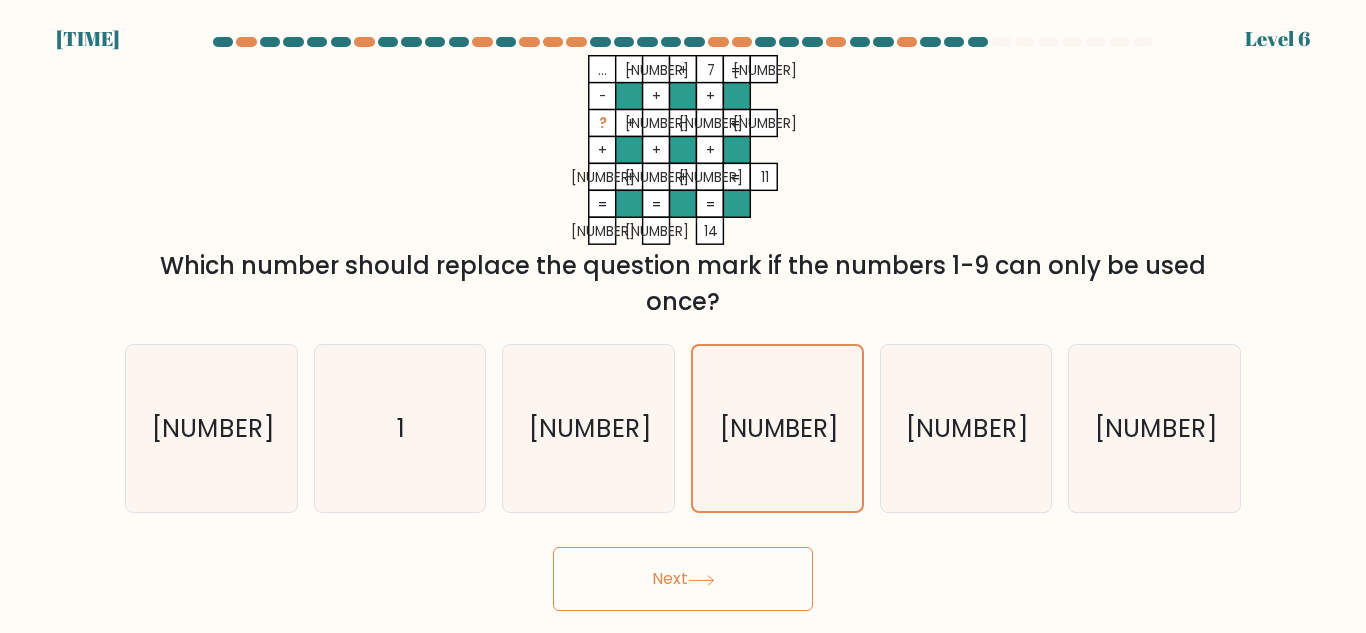 click on "Next" at bounding box center (683, 579) 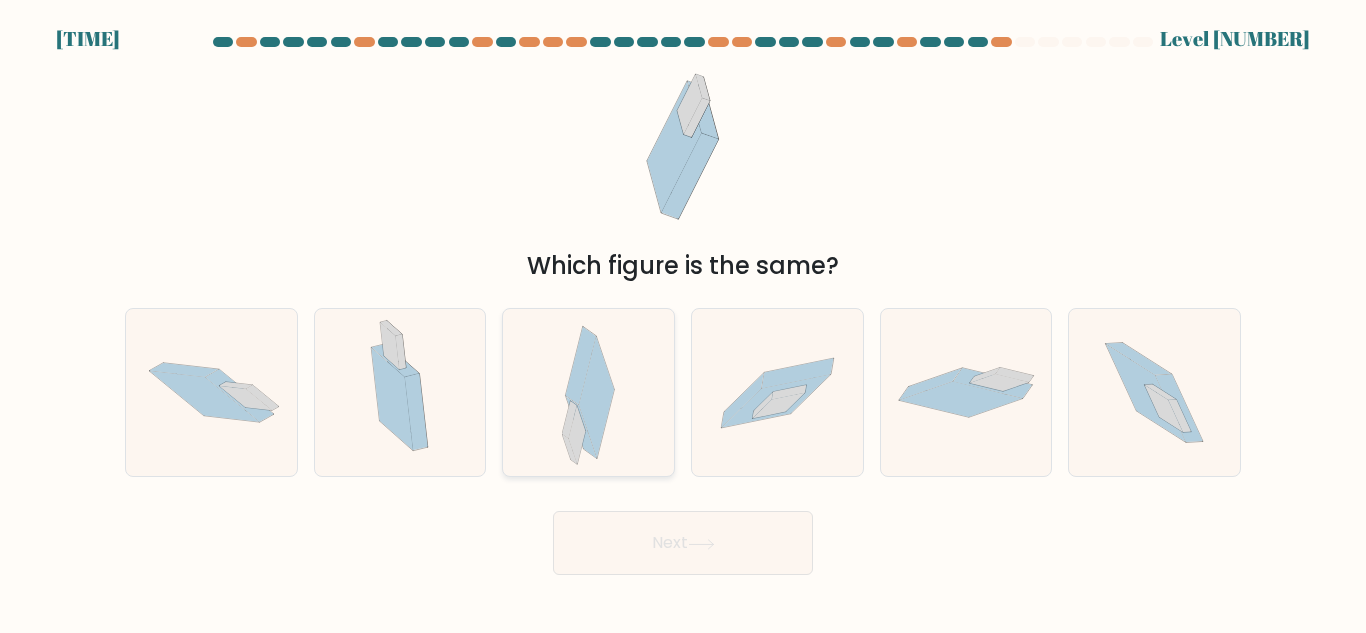click at bounding box center [588, 392] 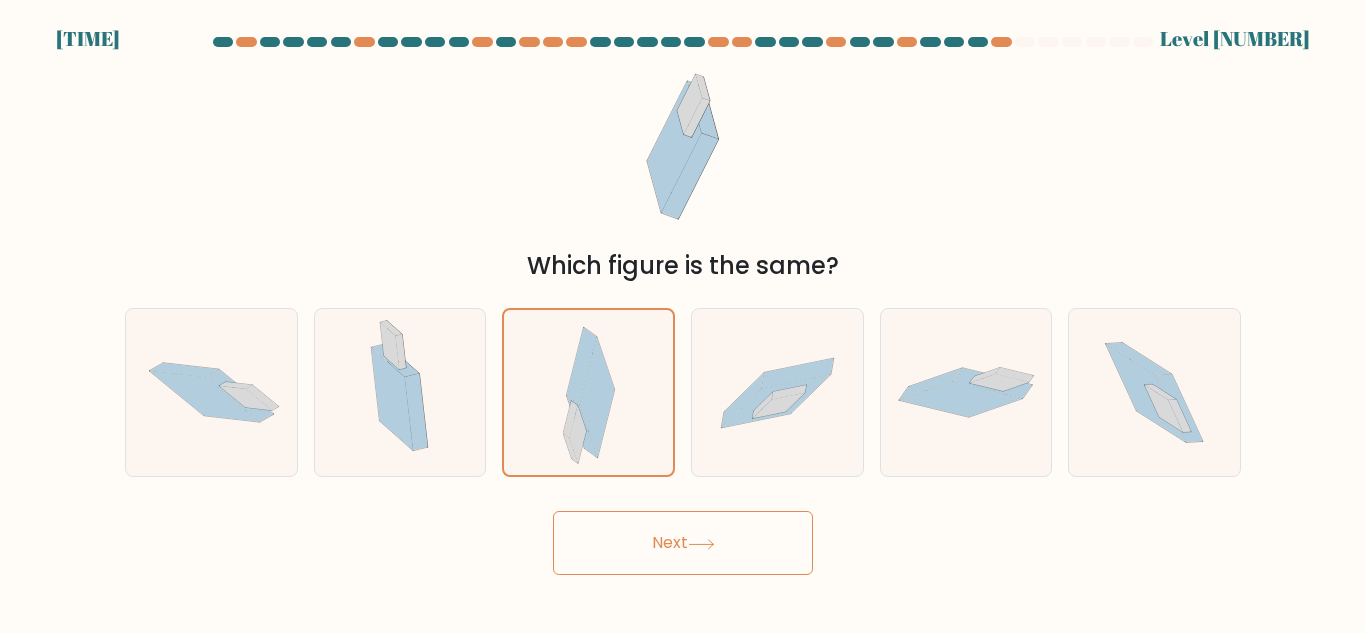 click on "Next" at bounding box center (683, 543) 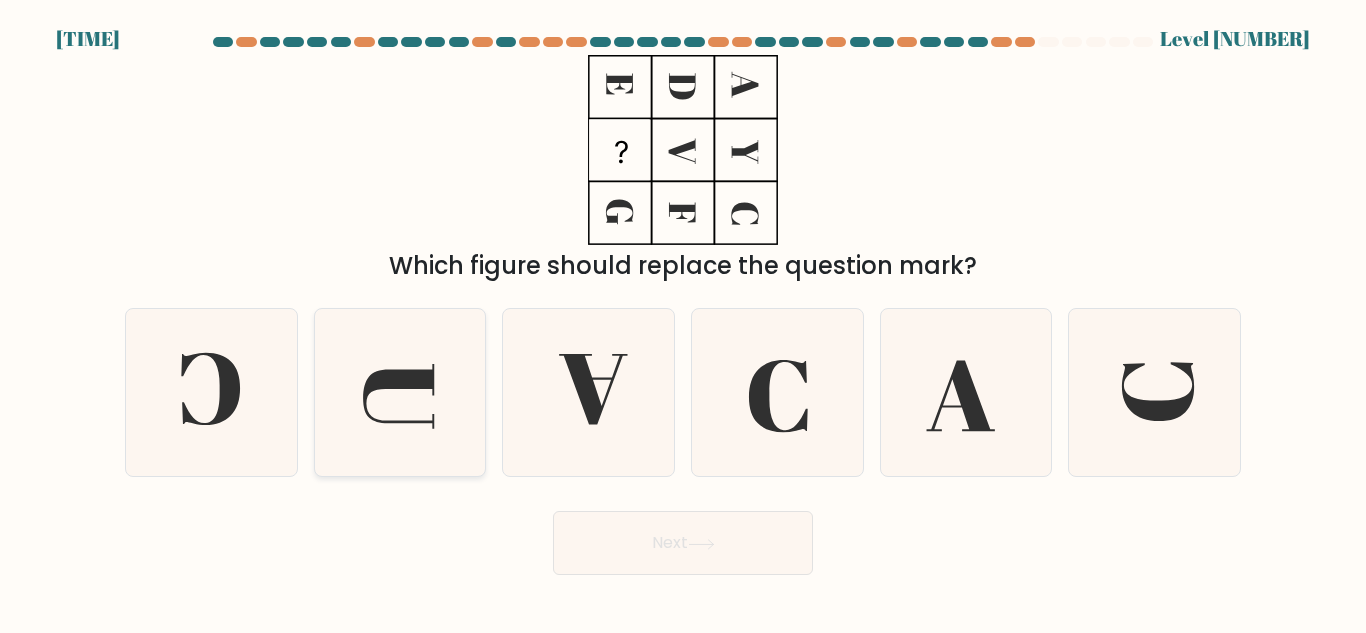 click at bounding box center (399, 396) 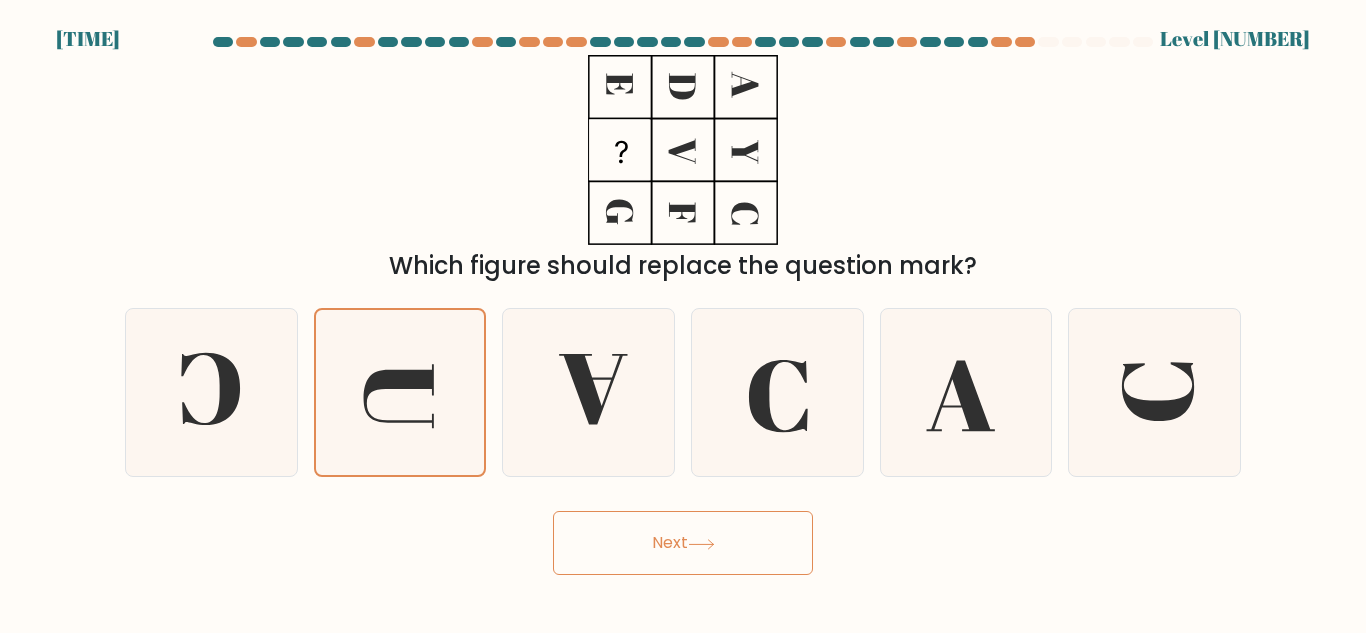 click on "Next" at bounding box center (683, 543) 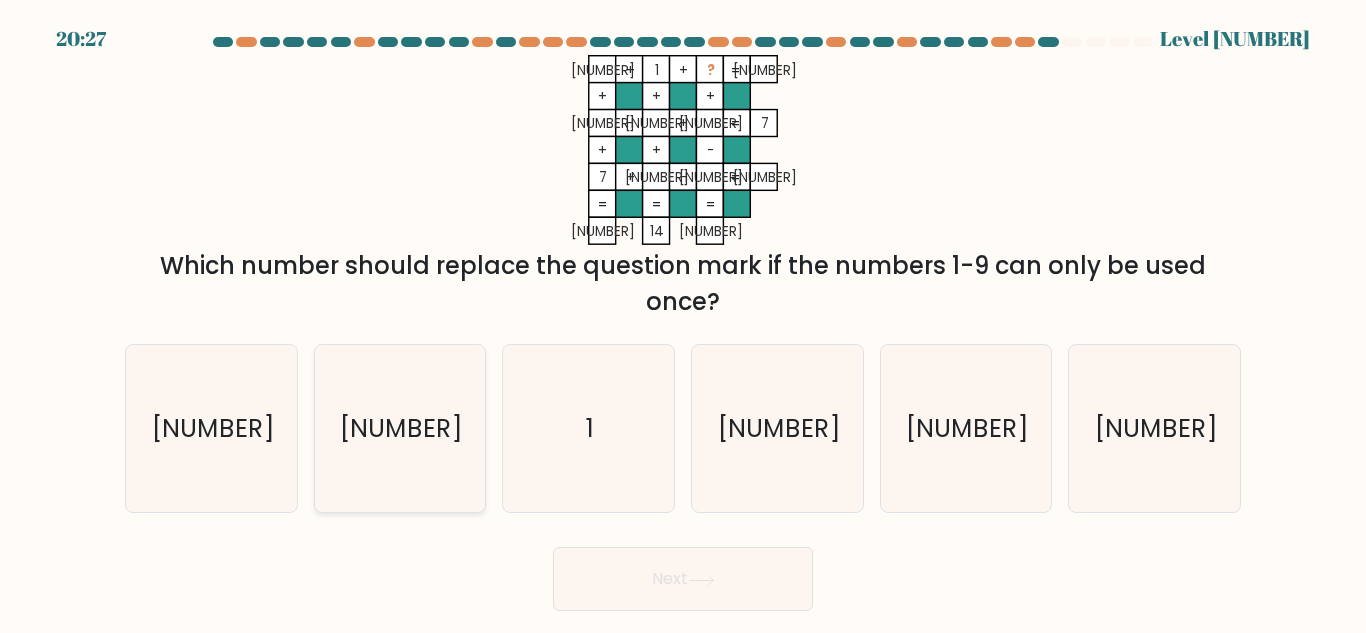 click on "2" at bounding box center (399, 428) 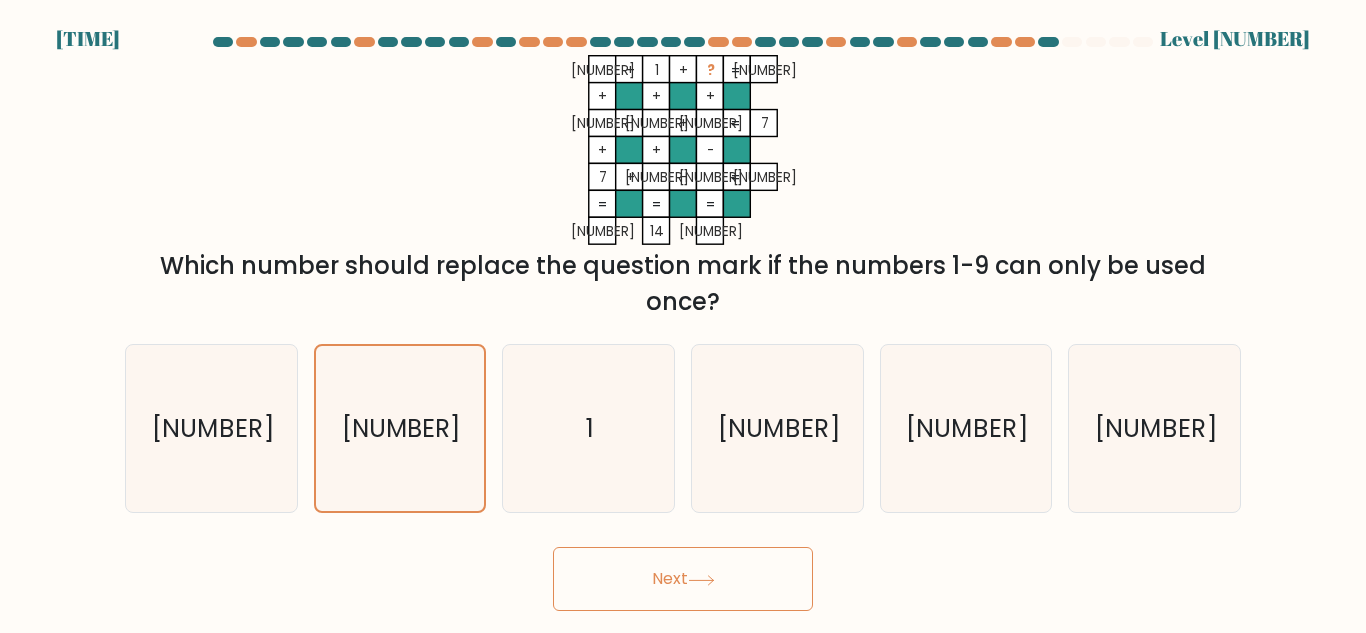 click on "Next" at bounding box center (683, 579) 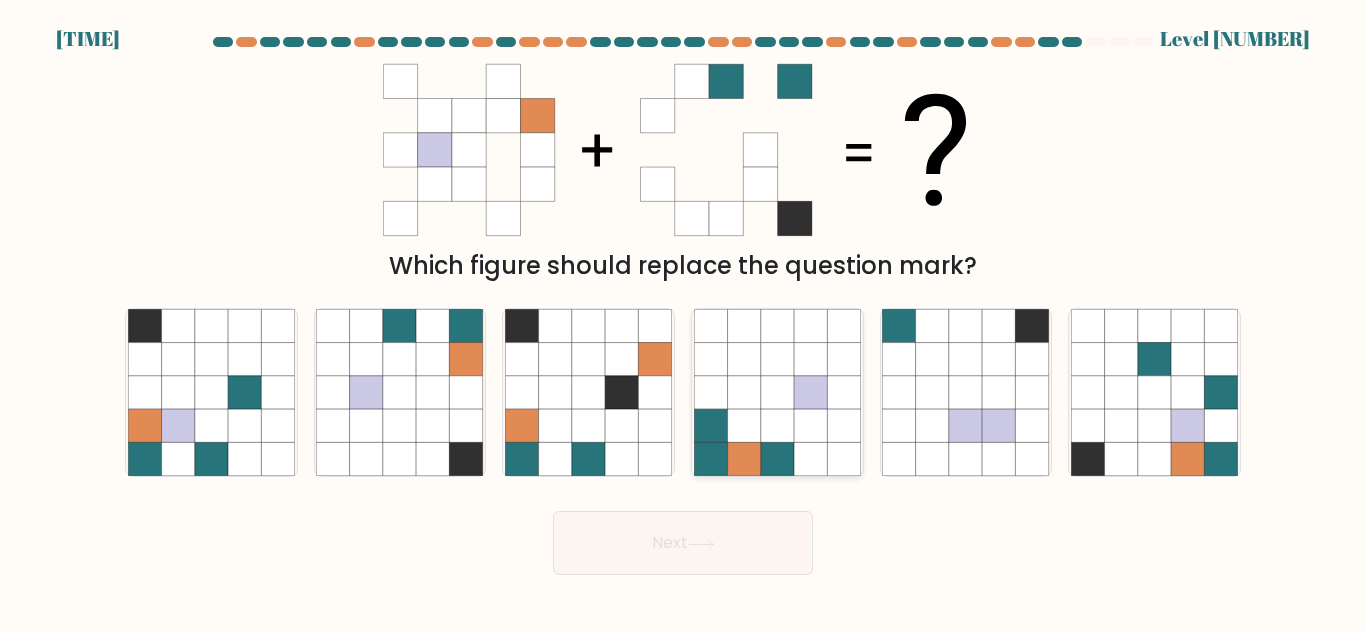 click at bounding box center (843, 359) 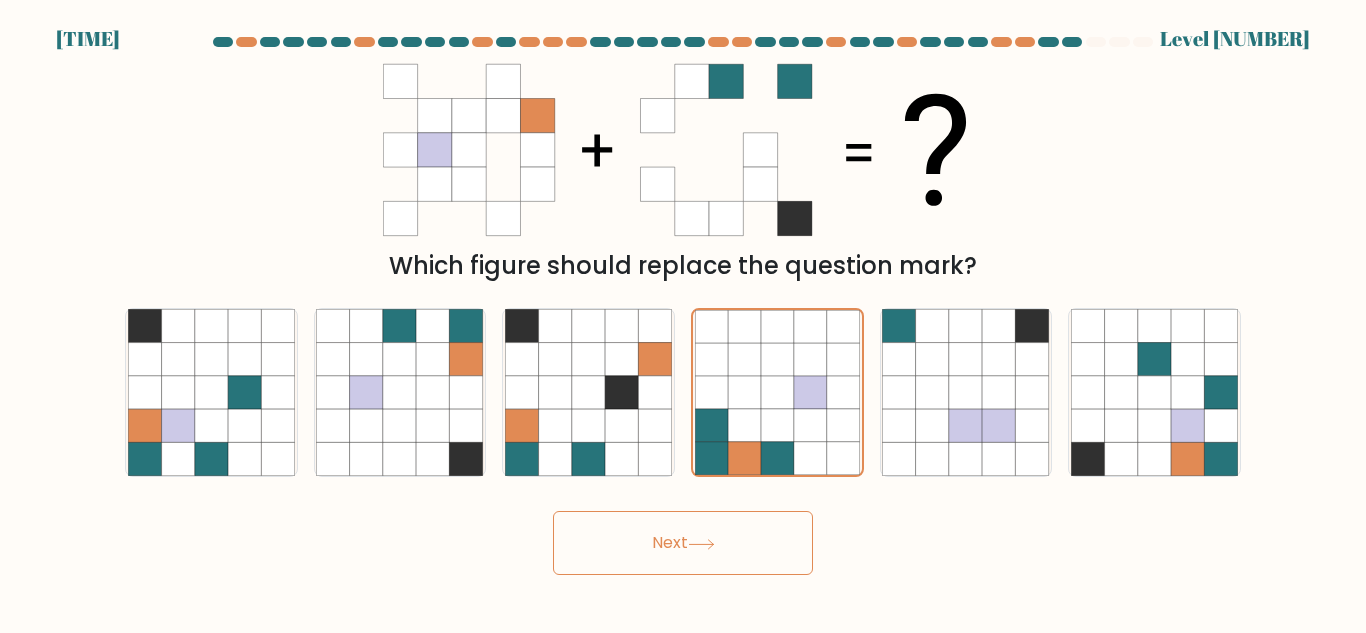 click on "Next" at bounding box center (683, 543) 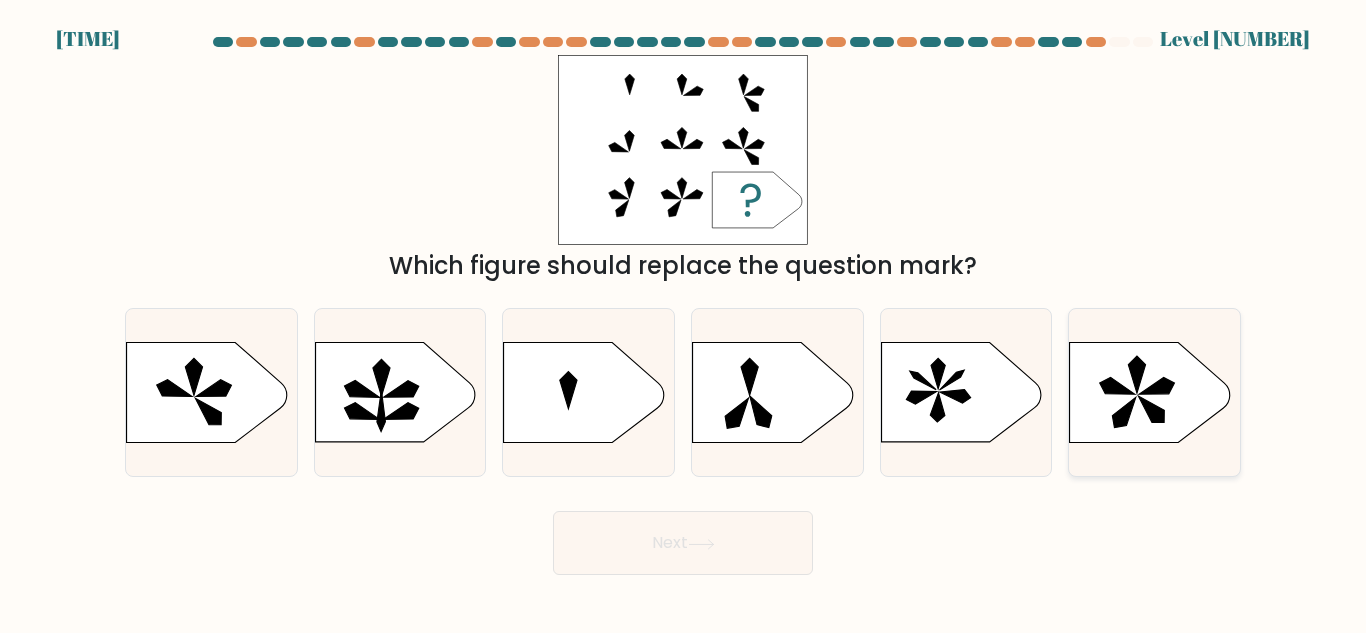 click at bounding box center [1150, 393] 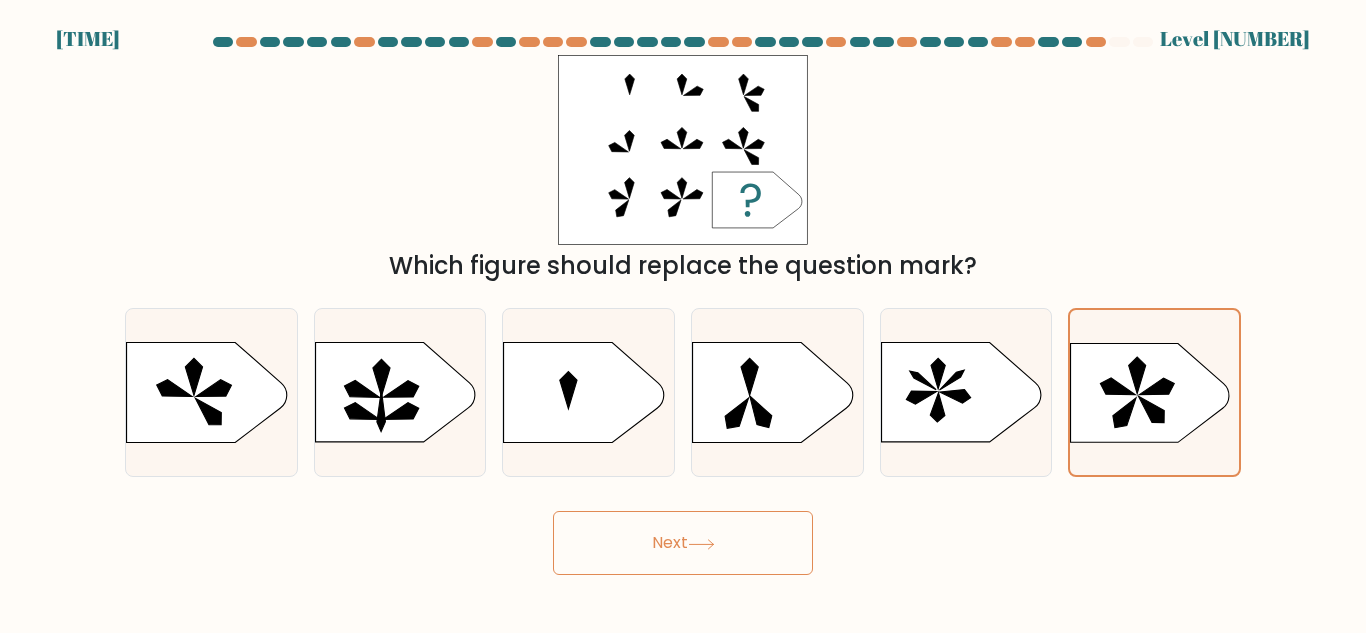 click on "Next" at bounding box center (683, 543) 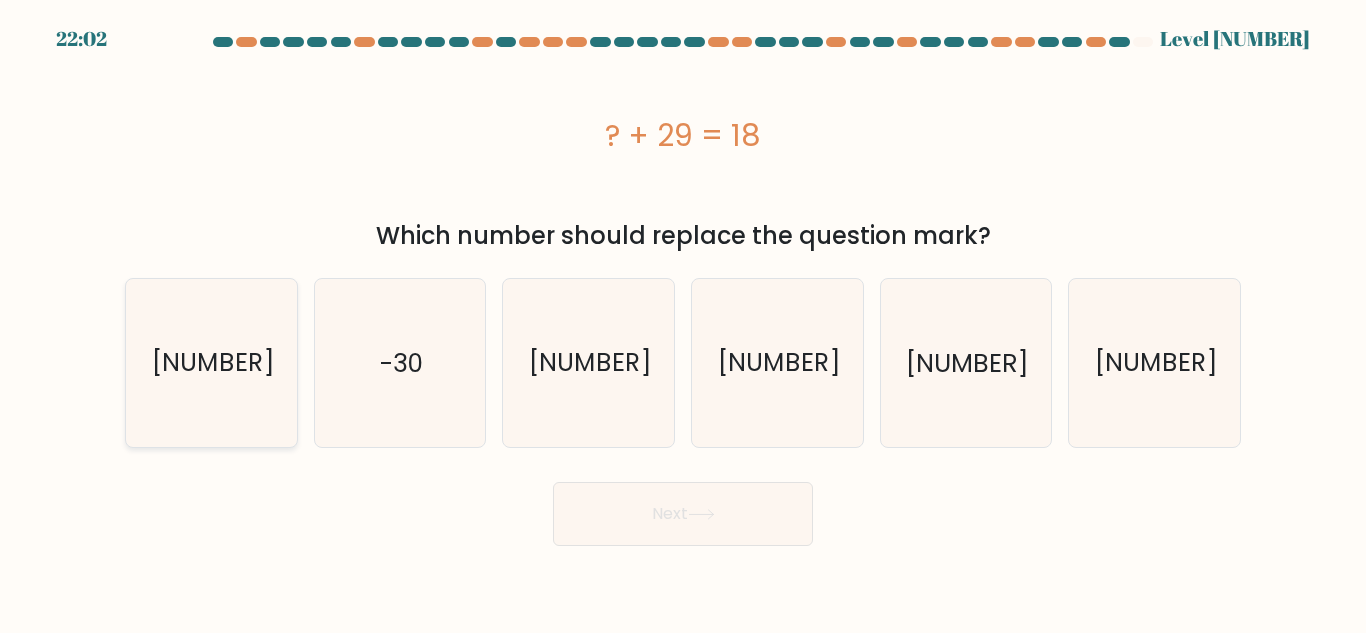 click on "-11" at bounding box center (211, 362) 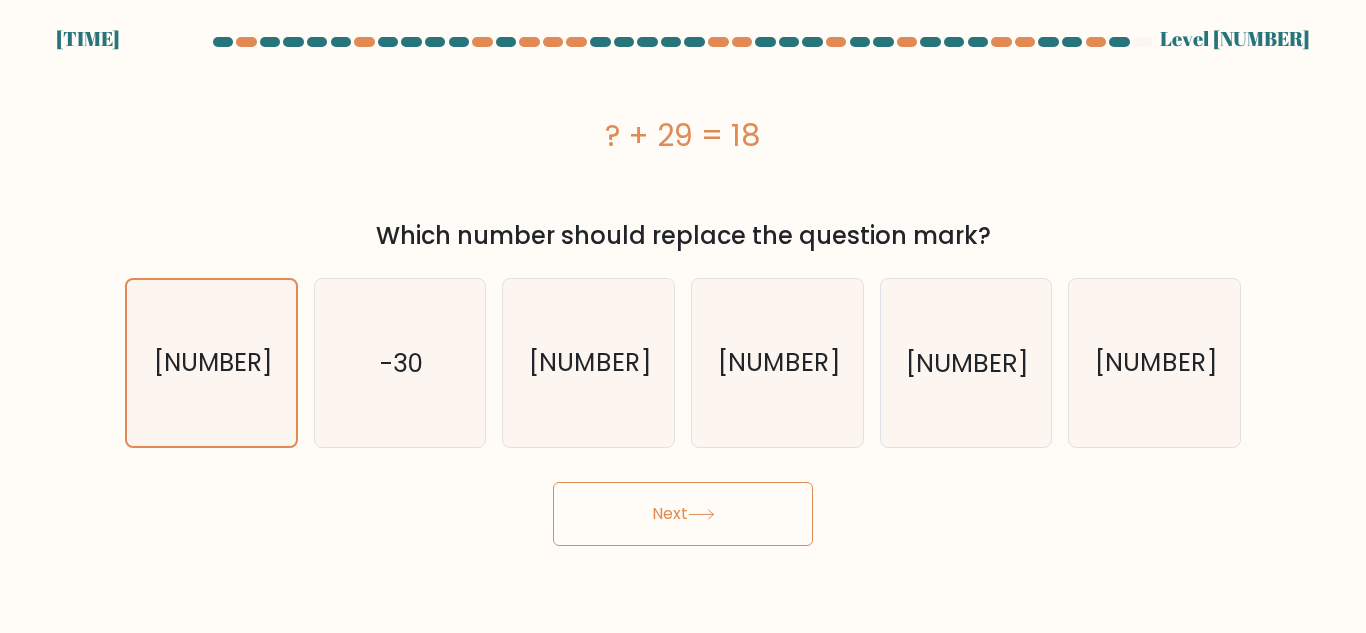 click on "Next" at bounding box center [683, 514] 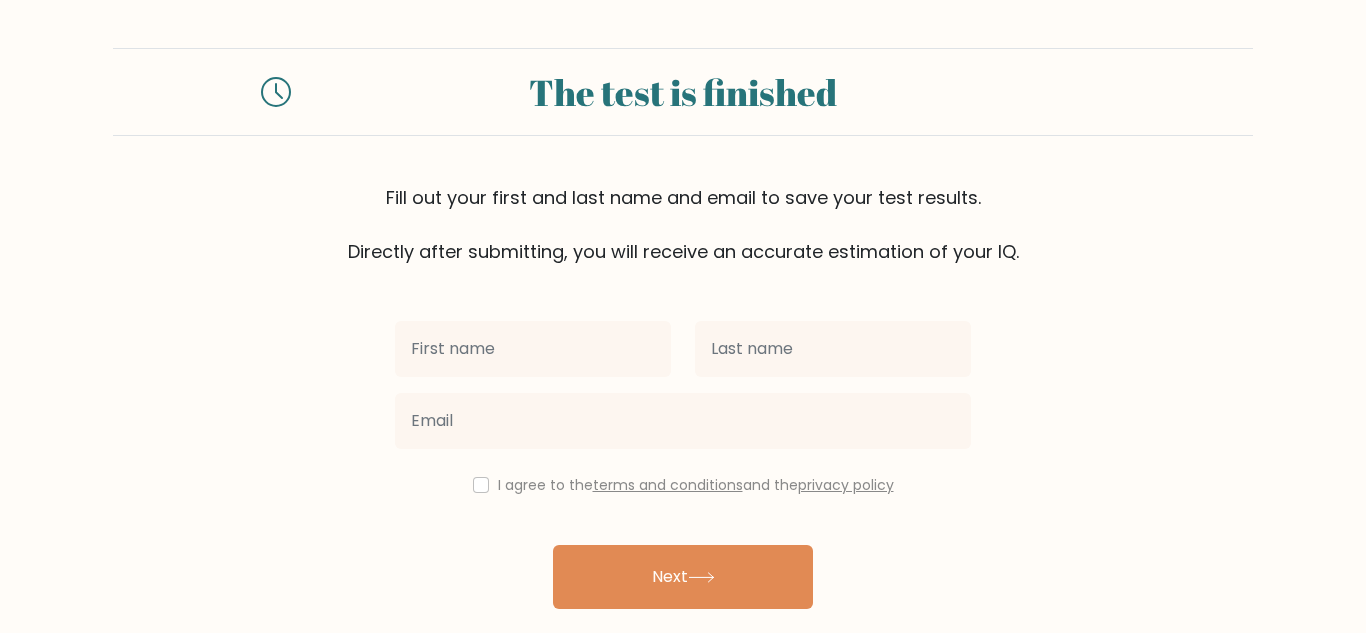 scroll, scrollTop: 0, scrollLeft: 0, axis: both 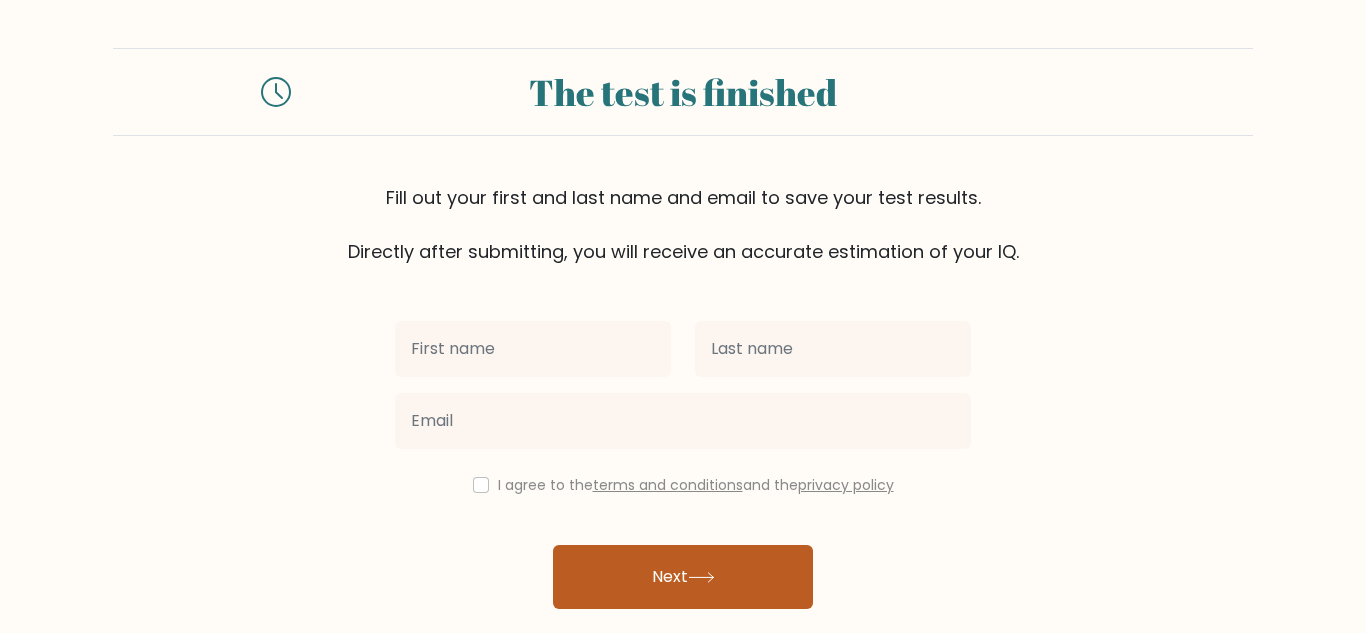 click on "Next" at bounding box center (683, 577) 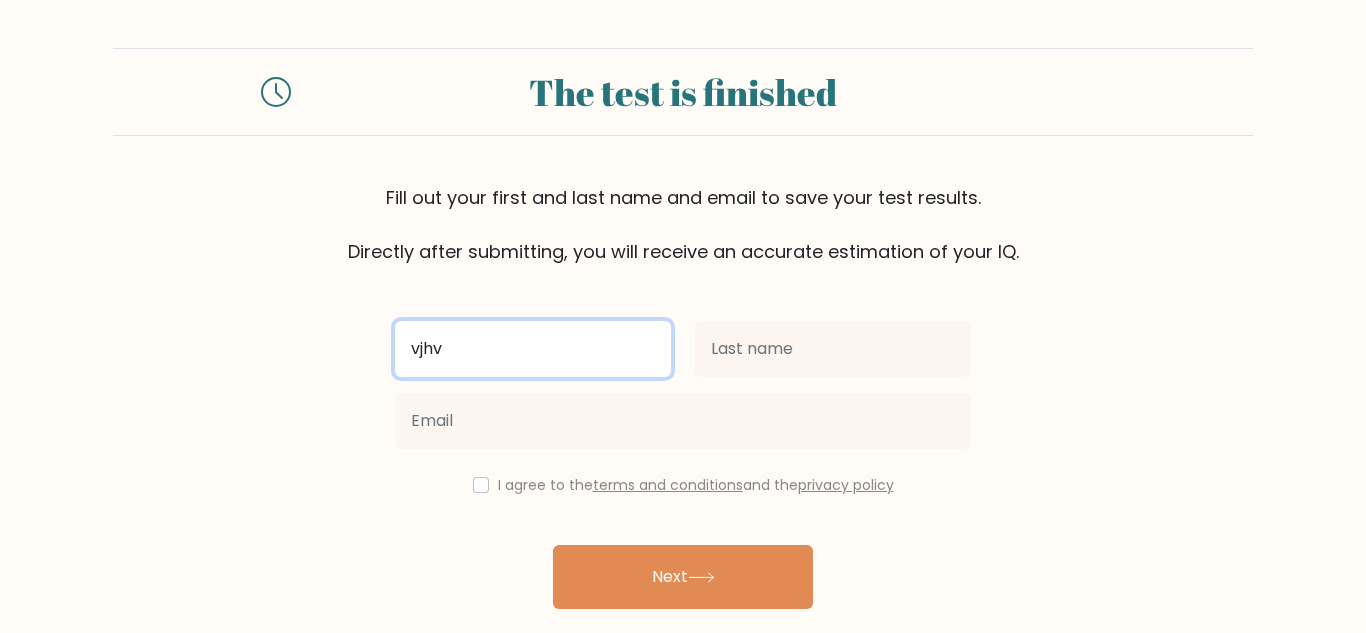 type on "vjhv" 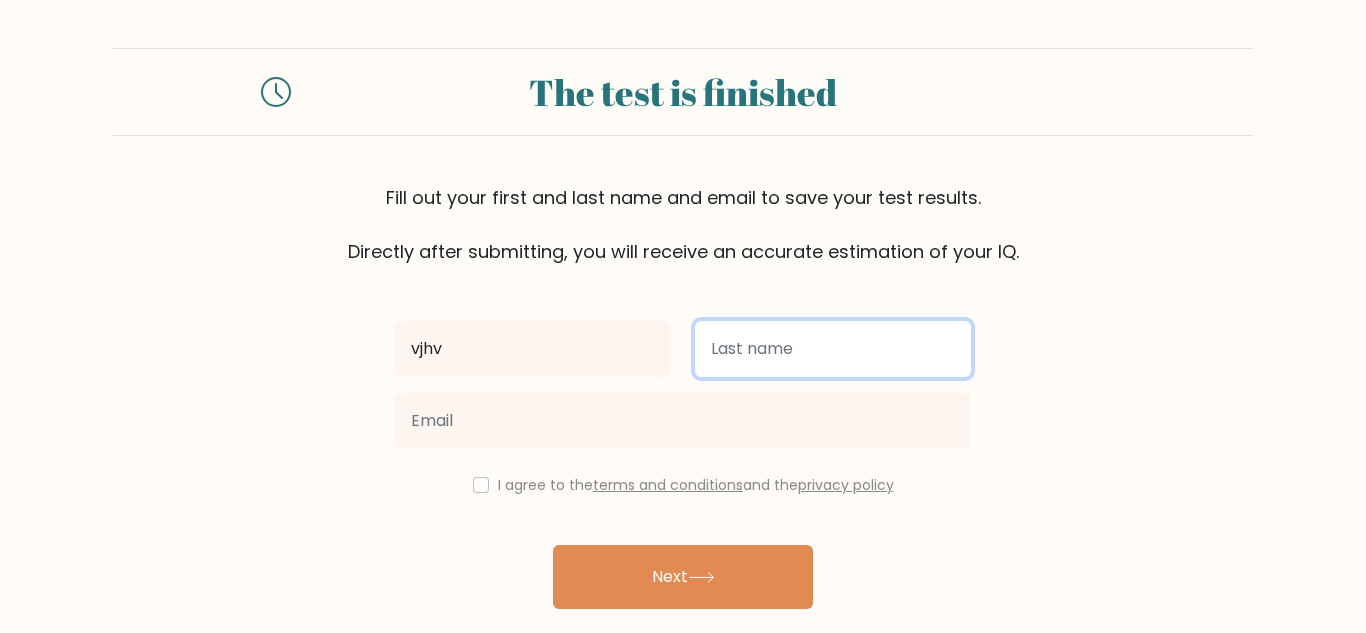 click at bounding box center [833, 349] 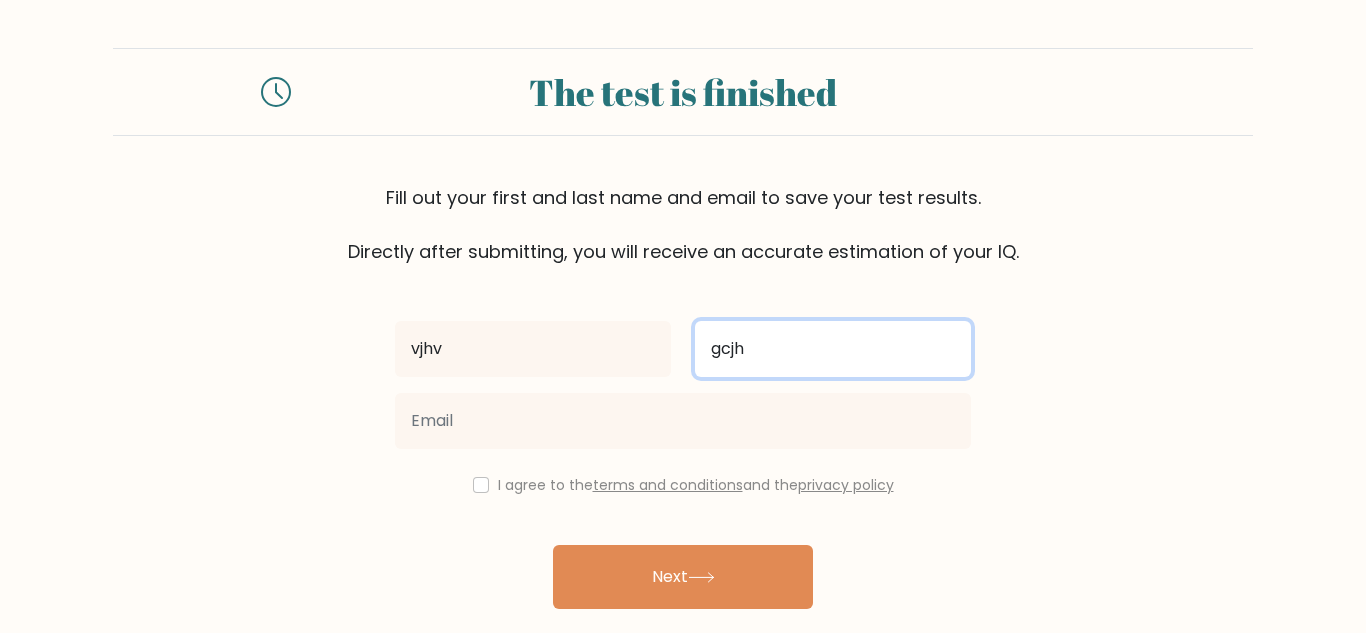 type on "gcjh" 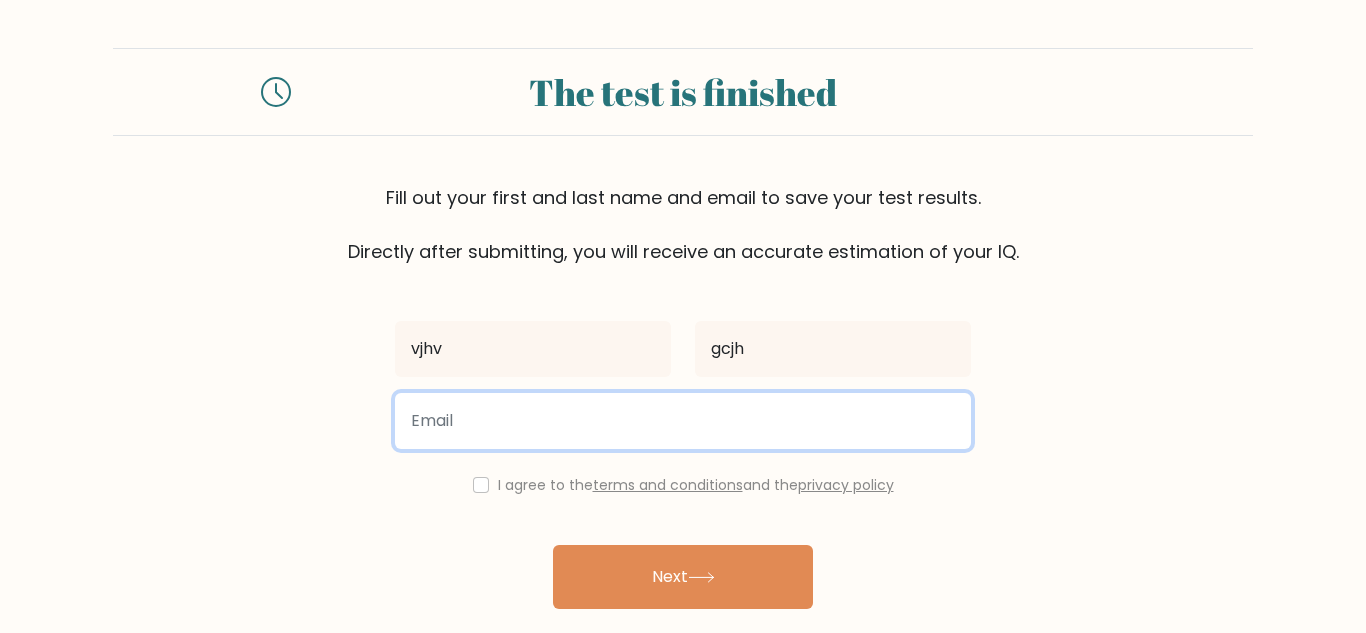 click at bounding box center [683, 421] 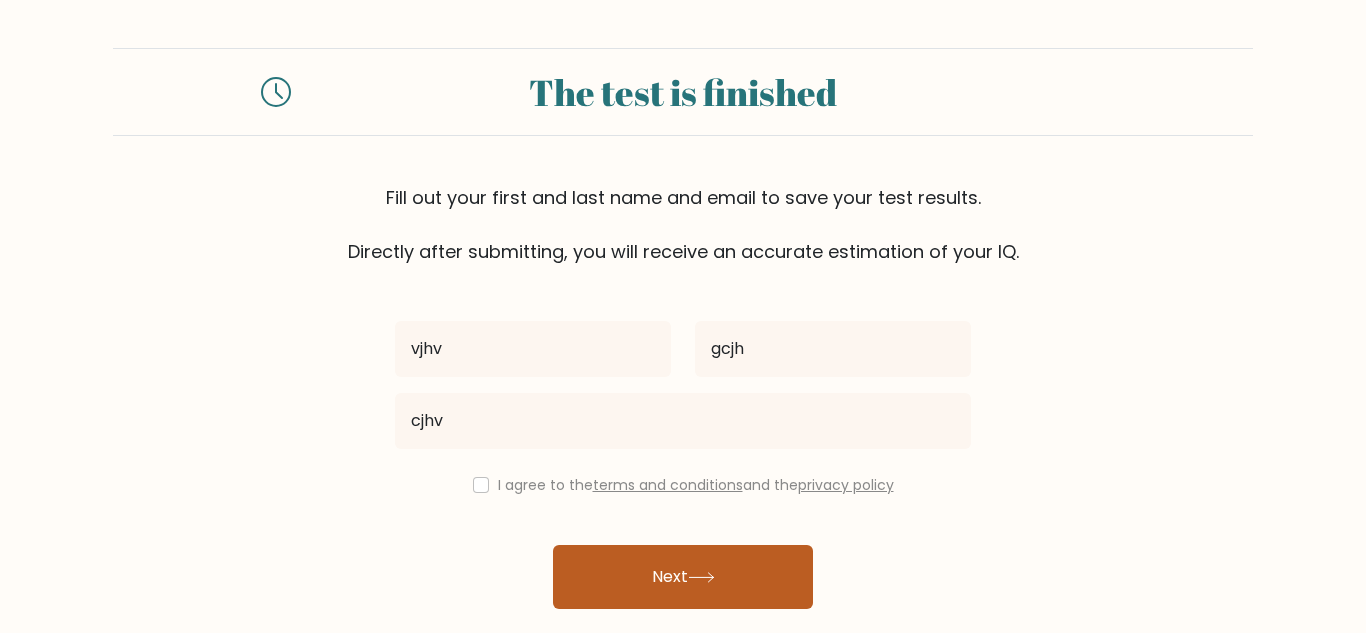 click on "Next" at bounding box center (683, 577) 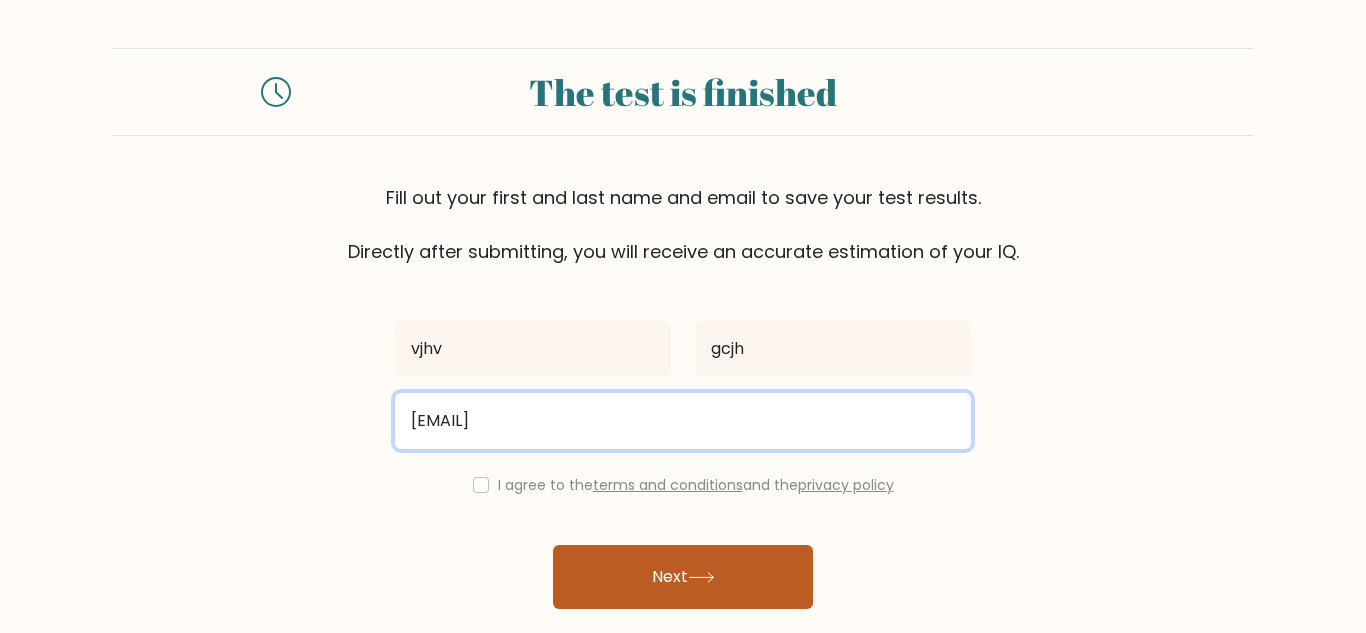 type on "cgvhbjytdfcgvhbjhyftdhcg@gmail.com" 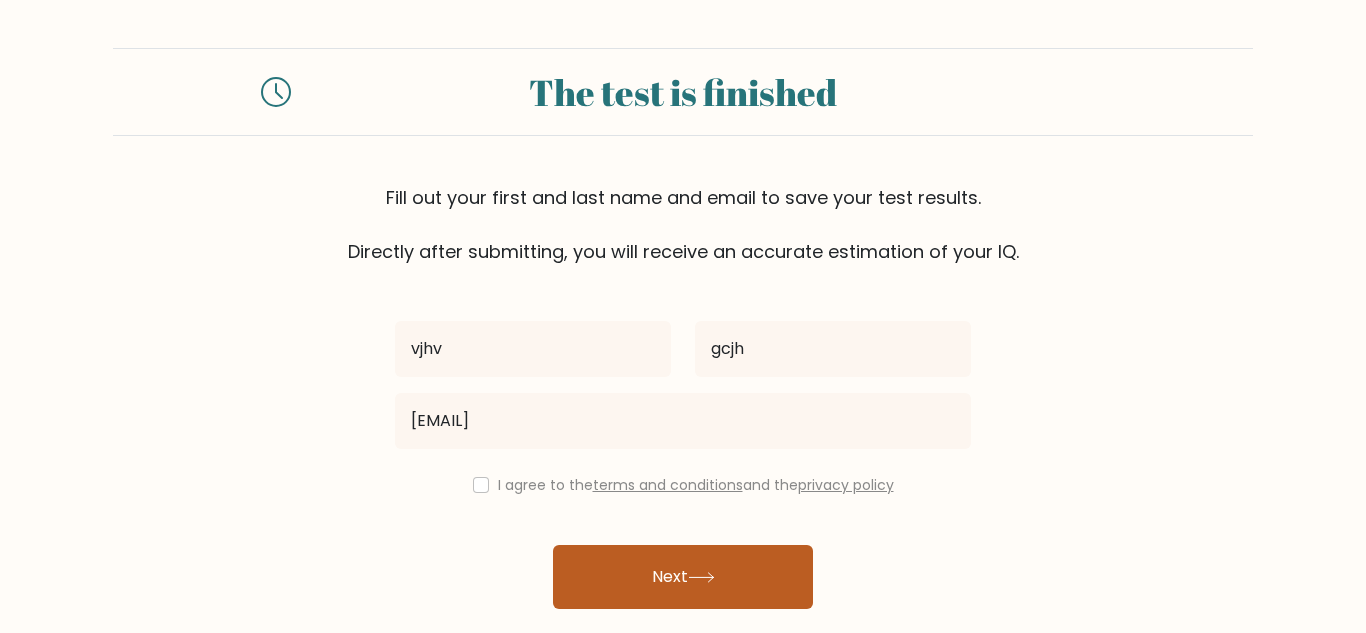 click on "Next" at bounding box center (683, 577) 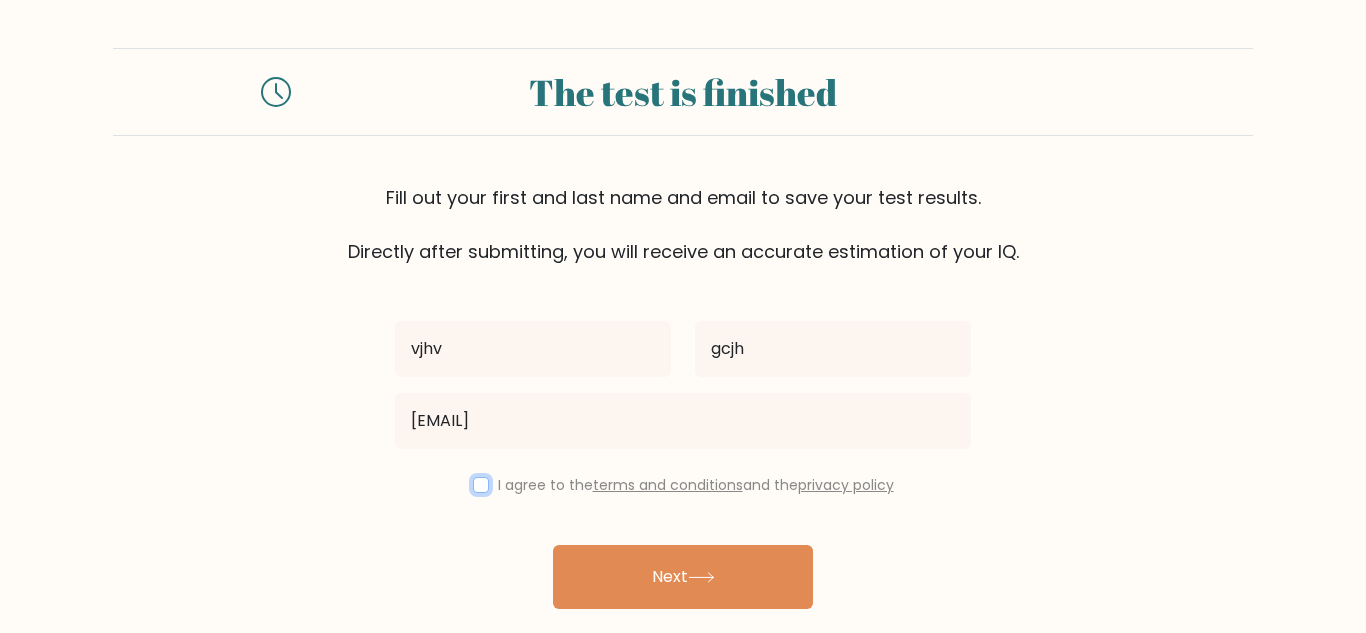 click at bounding box center (481, 485) 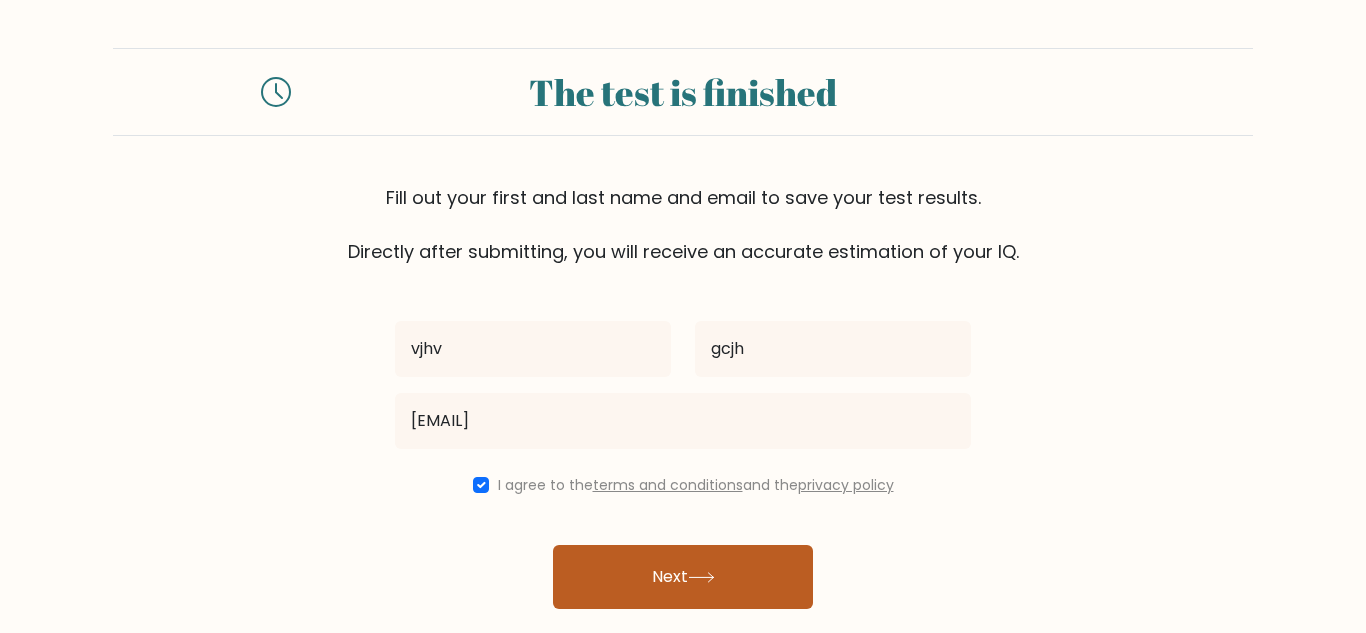 click on "Next" at bounding box center [683, 577] 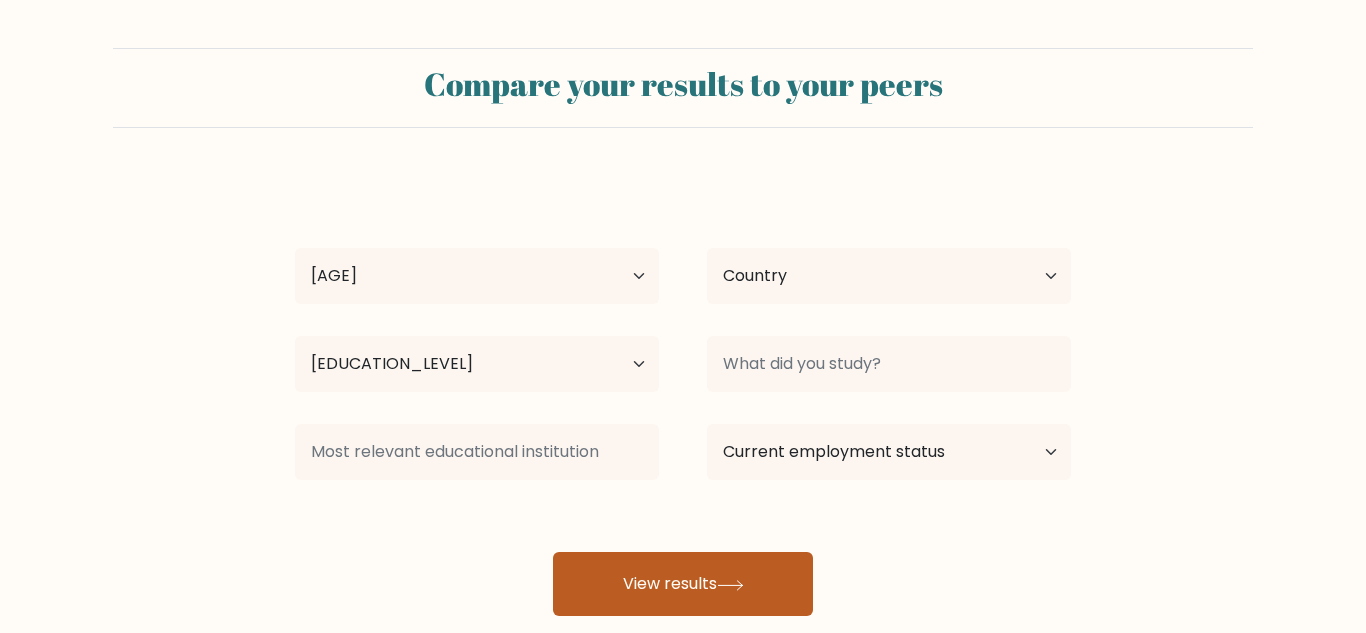 scroll, scrollTop: 0, scrollLeft: 0, axis: both 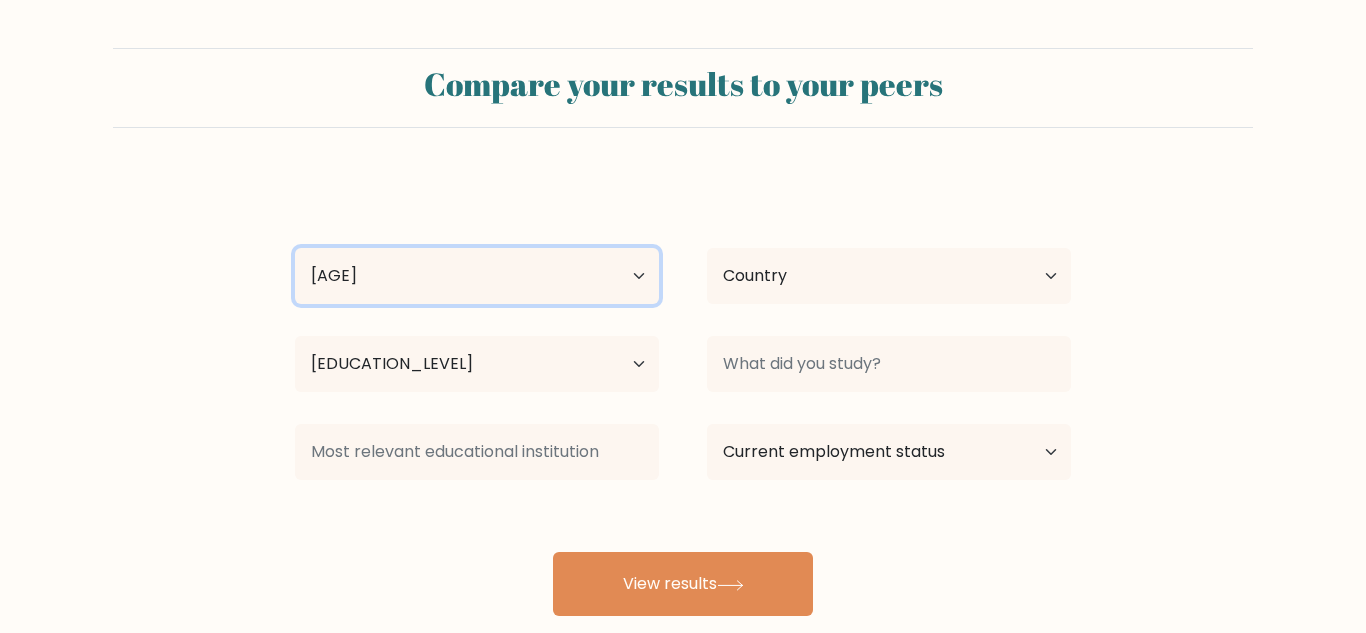 click on "Age
Under 18 years old
18-24 years old
25-34 years old
35-44 years old
45-54 years old
55-64 years old
65 years old and above" at bounding box center (477, 276) 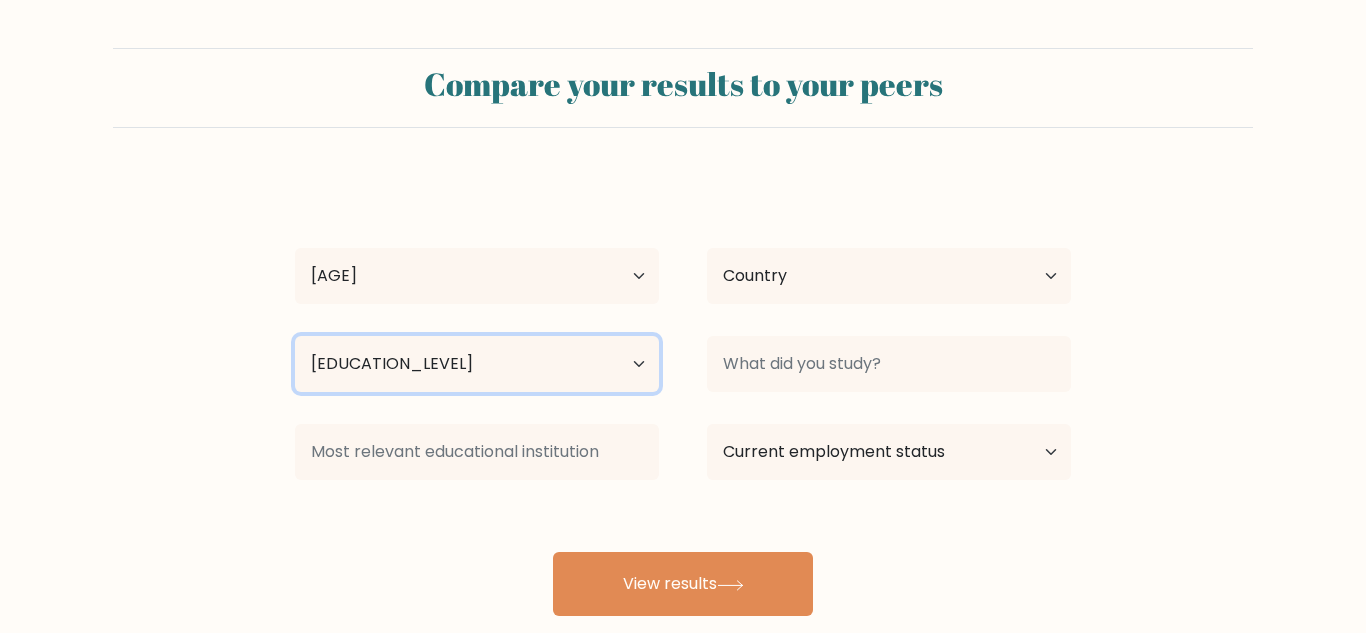 click on "Highest education level
No schooling
Primary
Lower Secondary
Upper Secondary
Occupation Specific
Bachelor's degree
Master's degree
Doctoral degree" at bounding box center [477, 364] 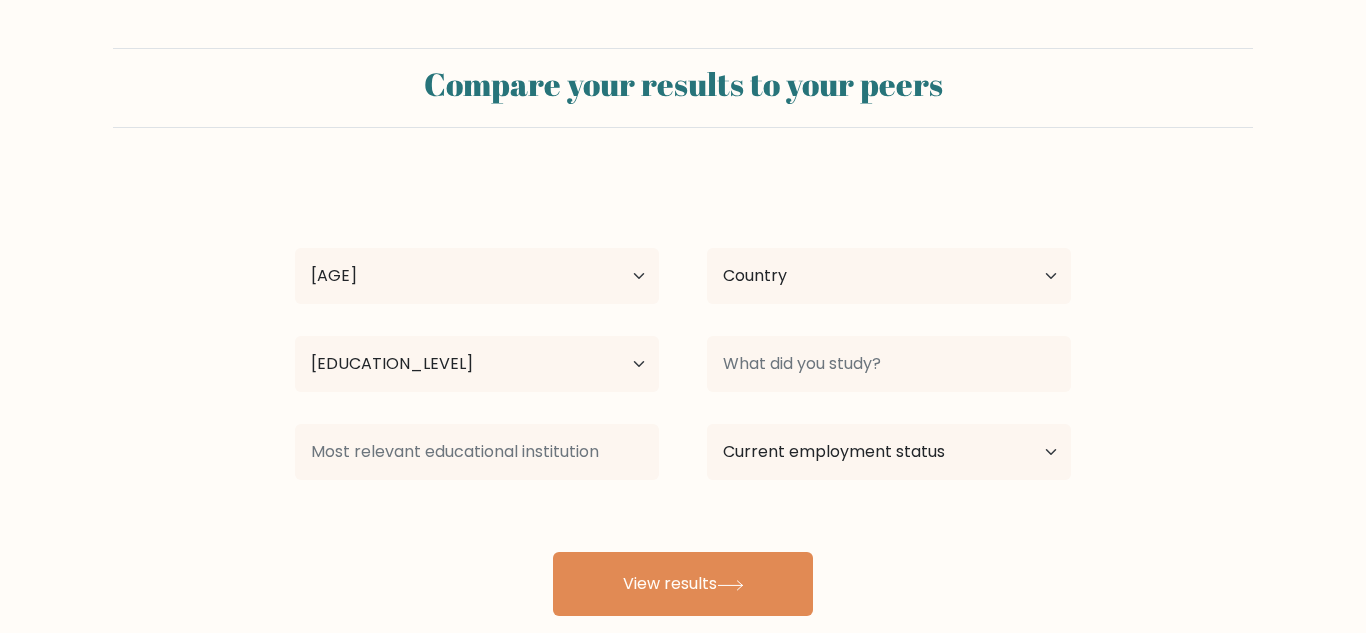 click on "Current employment status
Employed
Student
Retired
Other / prefer not to answer" at bounding box center [889, 276] 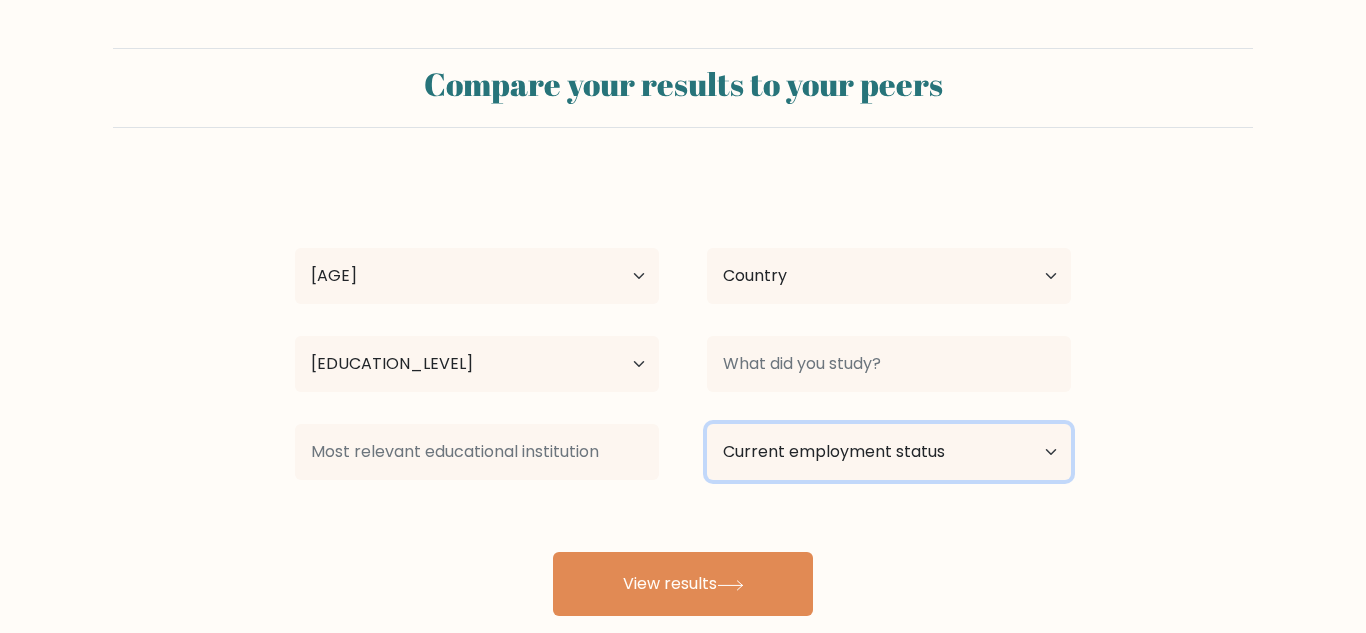 click on "Current employment status
Employed
Student
Retired
Other / prefer not to answer" at bounding box center [889, 452] 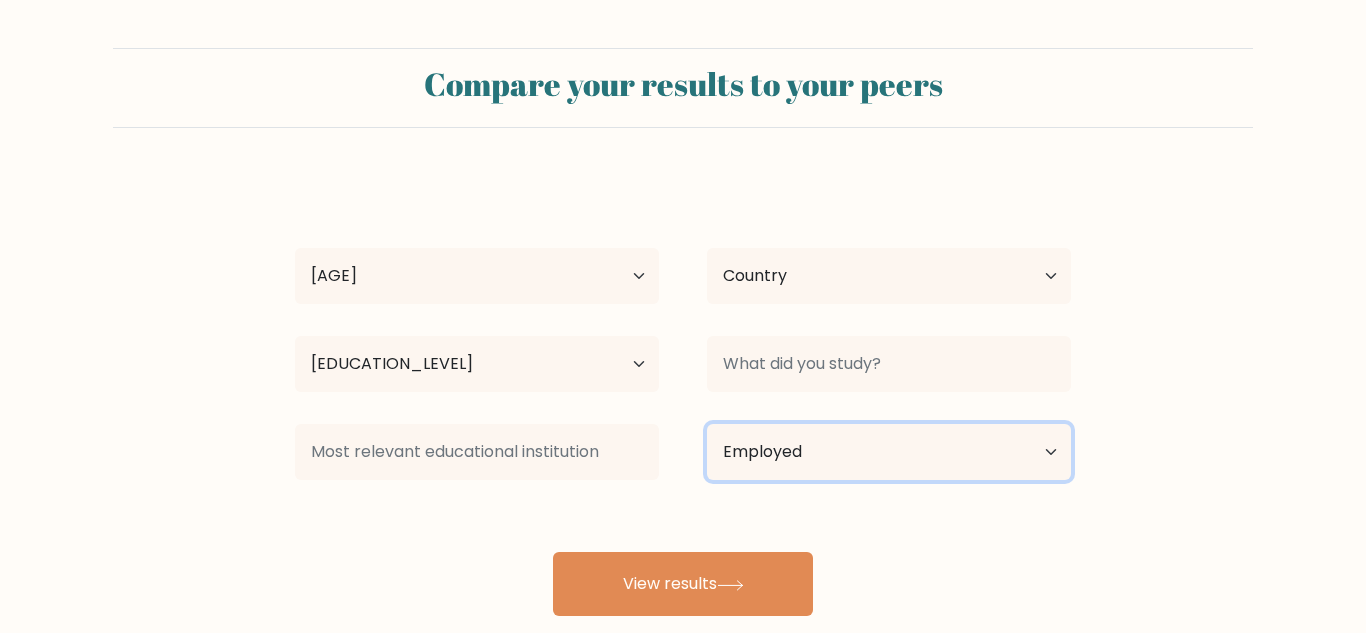 click on "Current employment status
Employed
Student
Retired
Other / prefer not to answer" at bounding box center (889, 452) 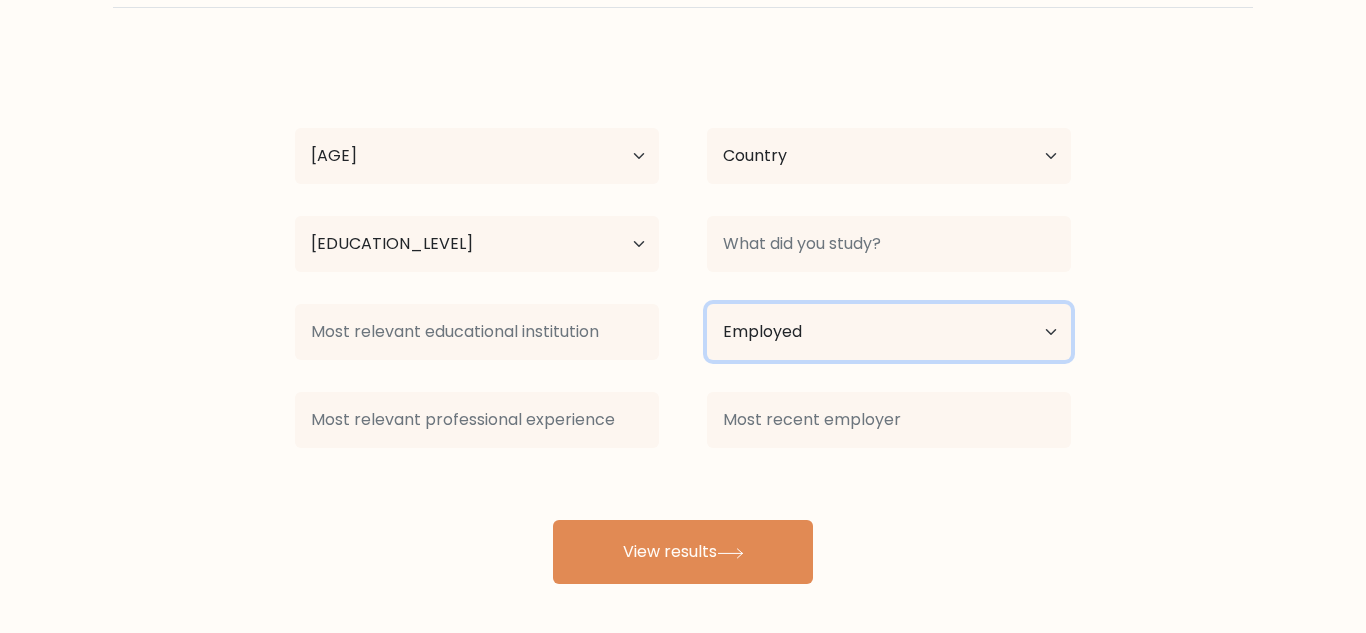 scroll, scrollTop: 125, scrollLeft: 0, axis: vertical 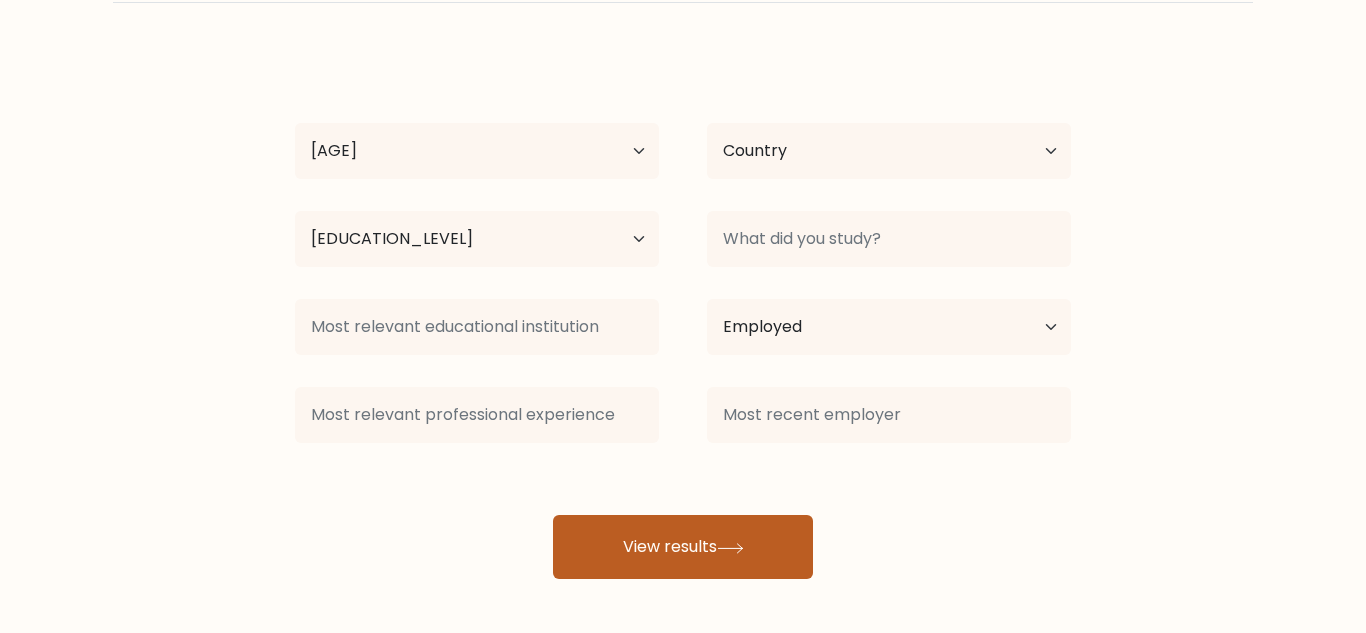 click at bounding box center [730, 548] 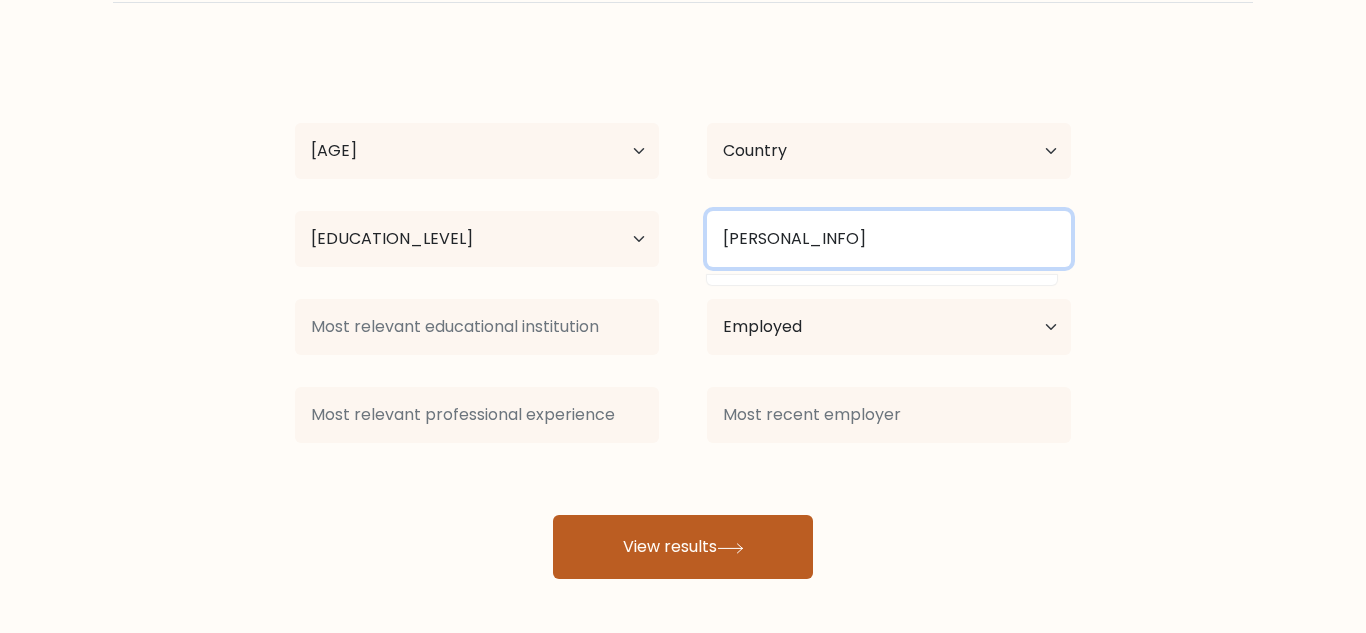 type on "nothing" 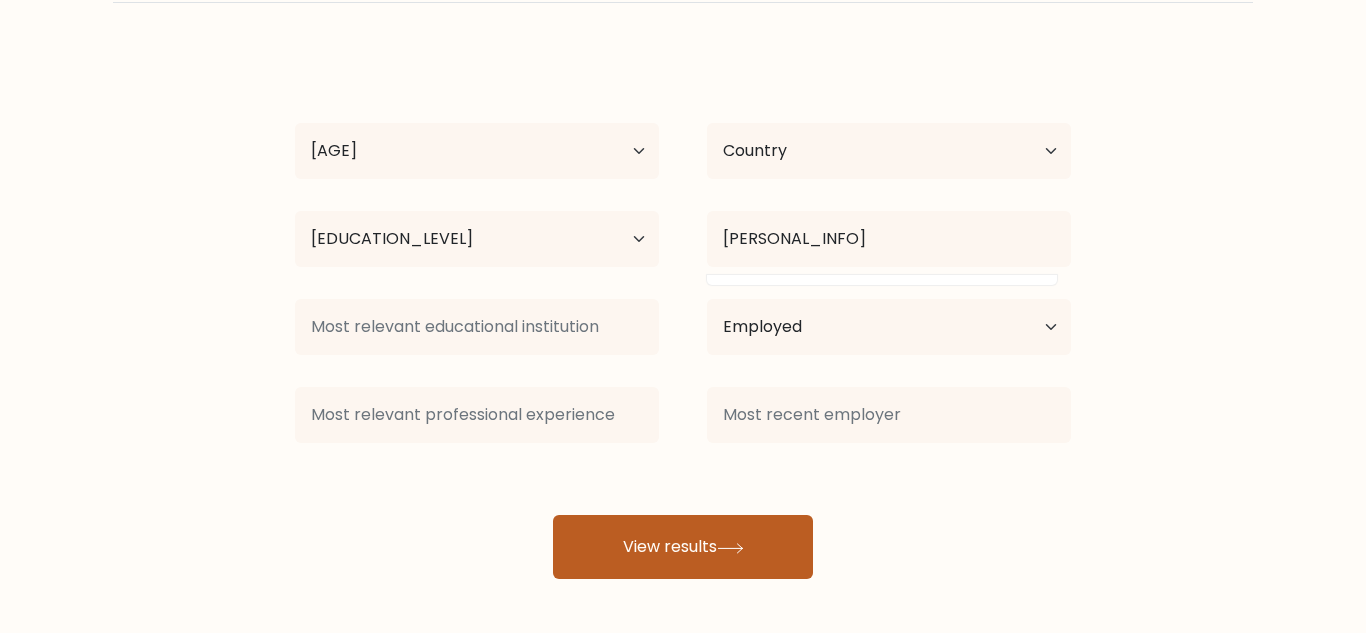 click on "View results" at bounding box center (683, 547) 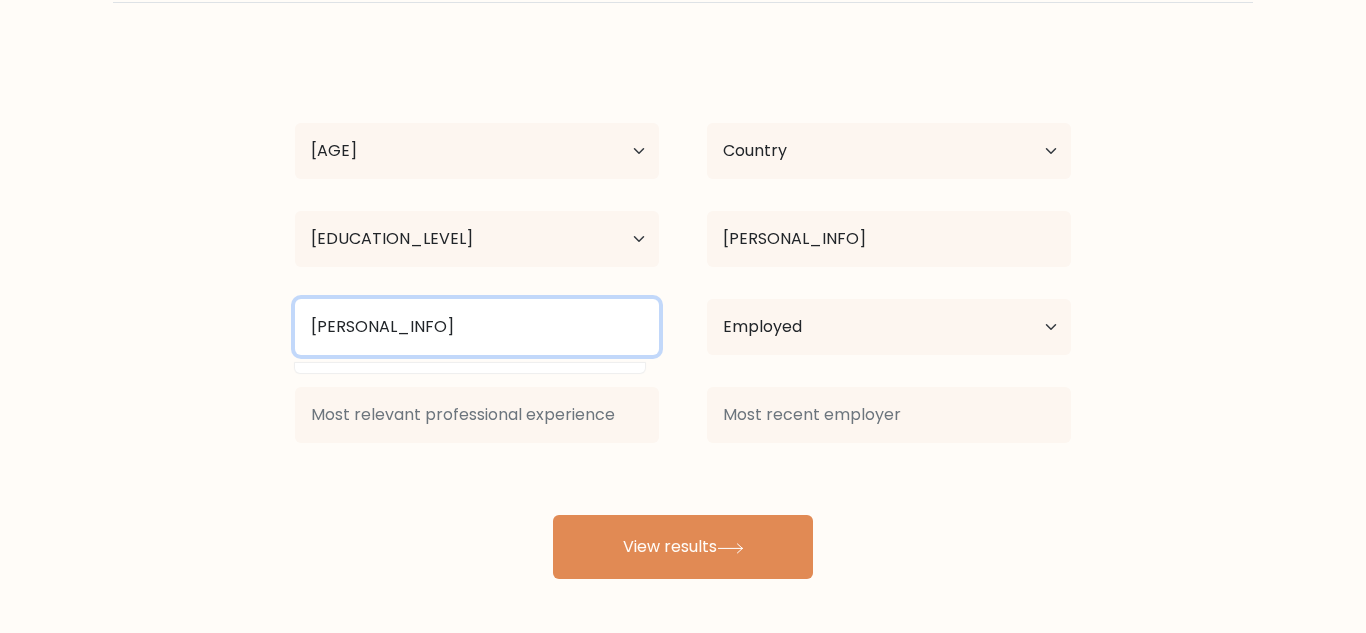 type on "nothing" 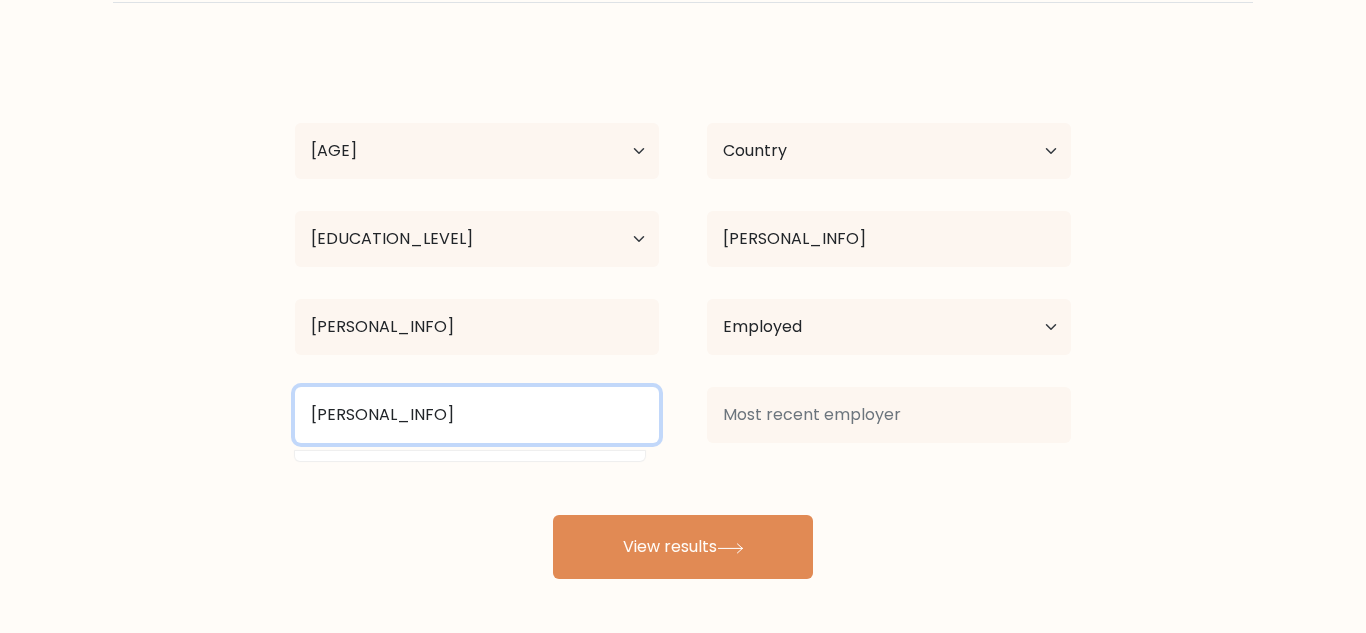 type on "nothing" 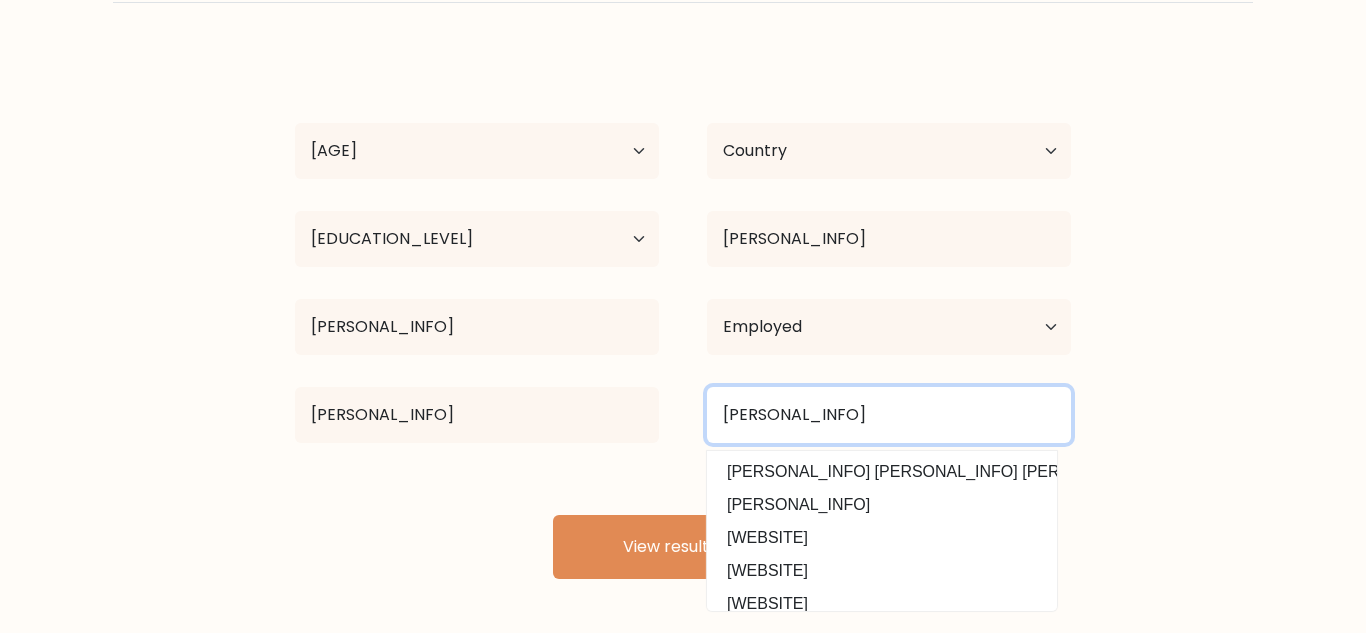type on "nothing" 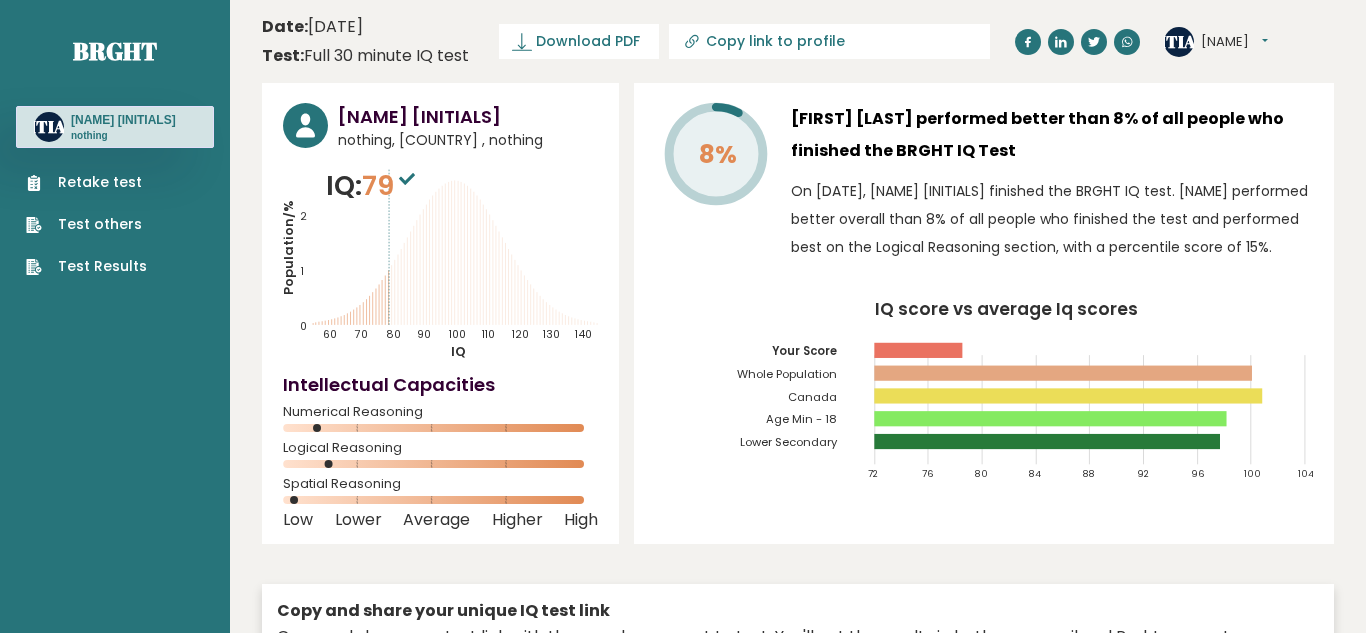 scroll, scrollTop: 0, scrollLeft: 0, axis: both 